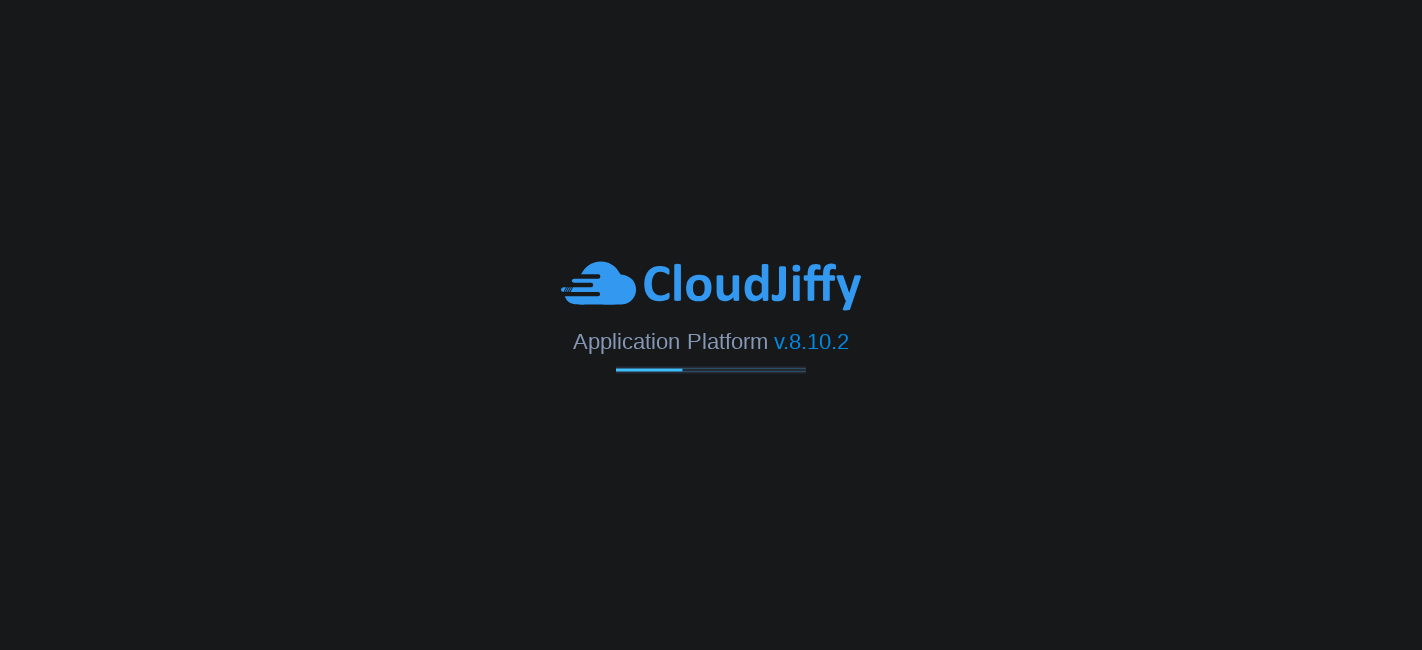 scroll, scrollTop: 0, scrollLeft: 0, axis: both 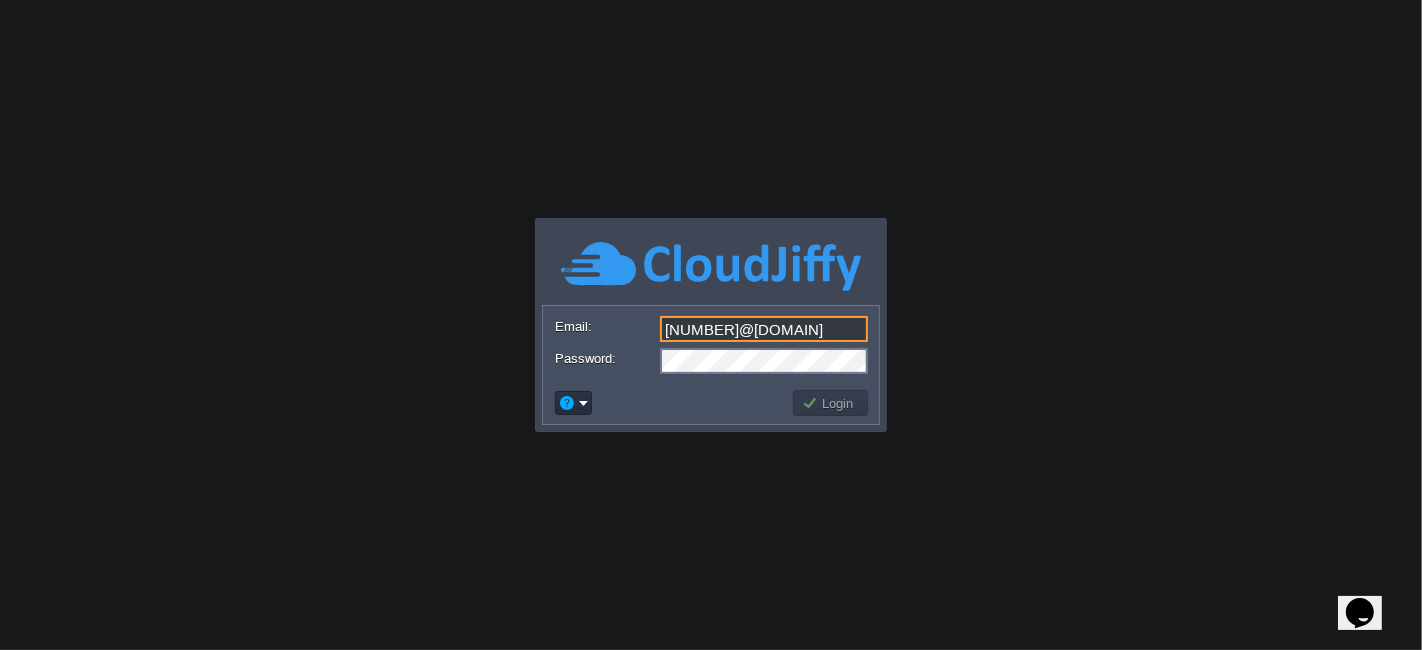 click on "[NUMBER]@[DOMAIN]" at bounding box center [764, 329] 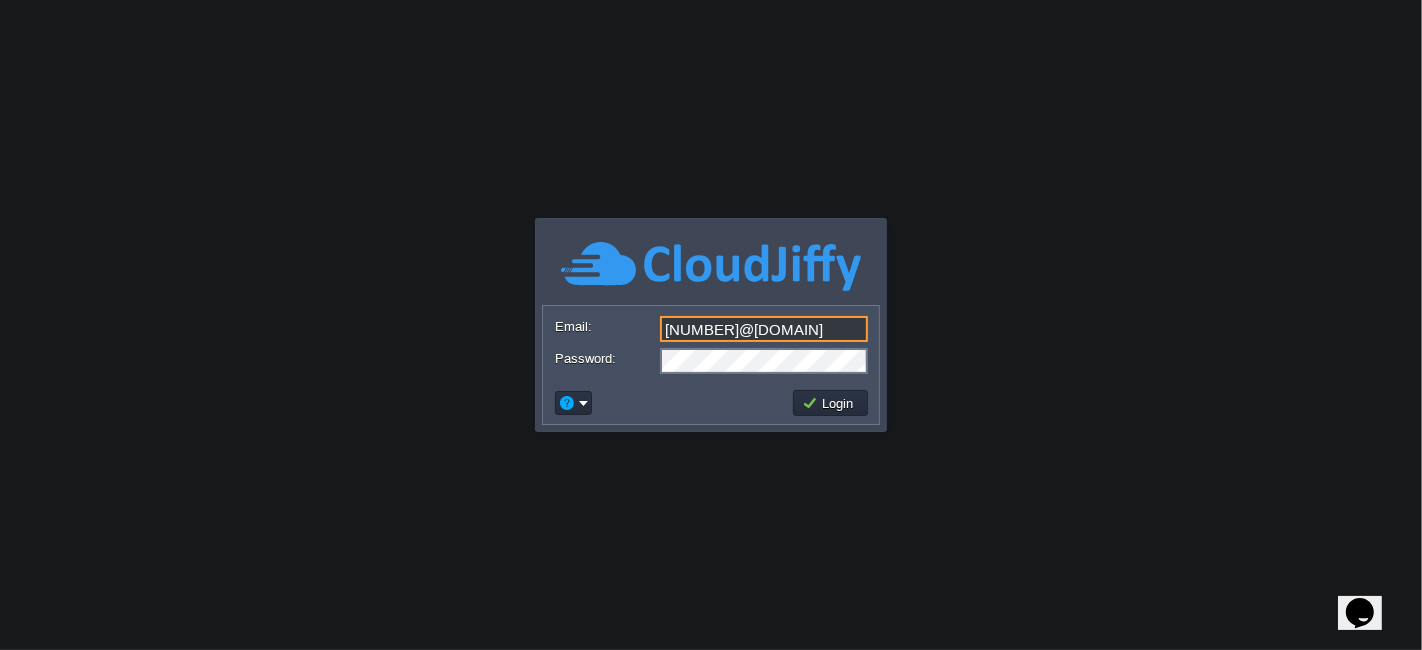 type on "nileshkhanapurkar@gmail.com" 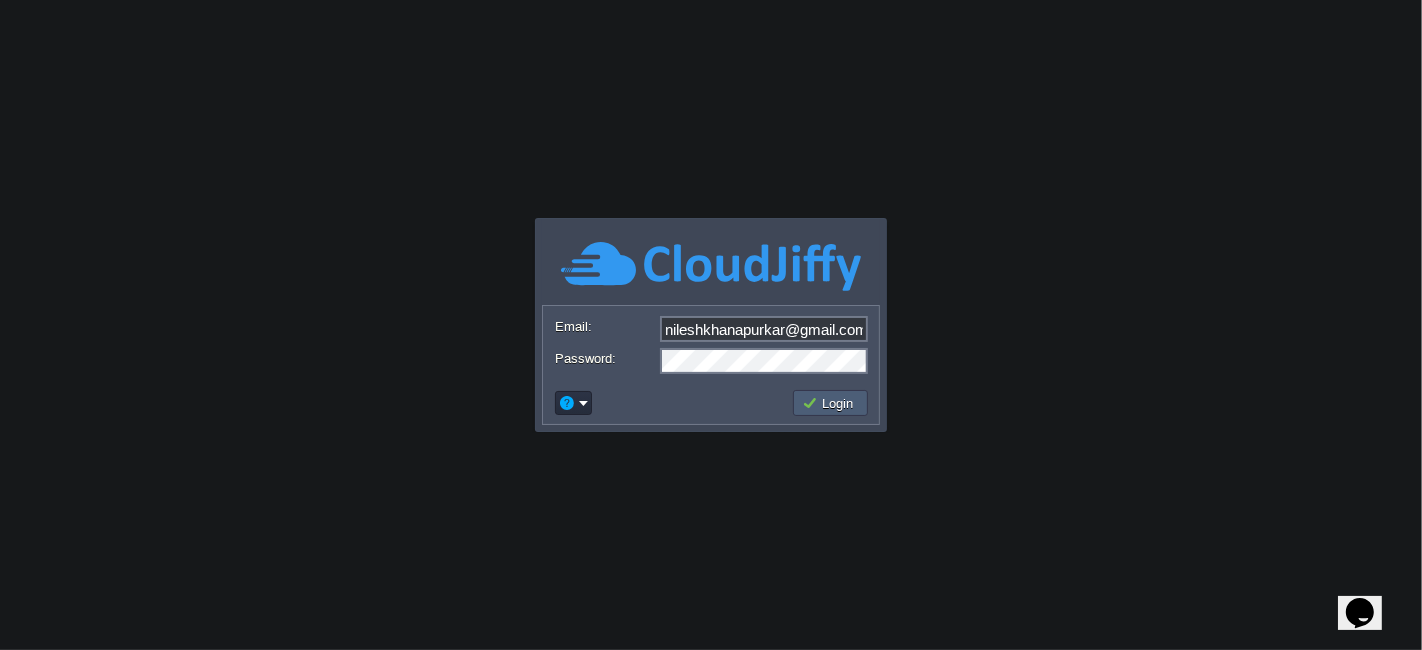 click on "Login" at bounding box center [830, 403] 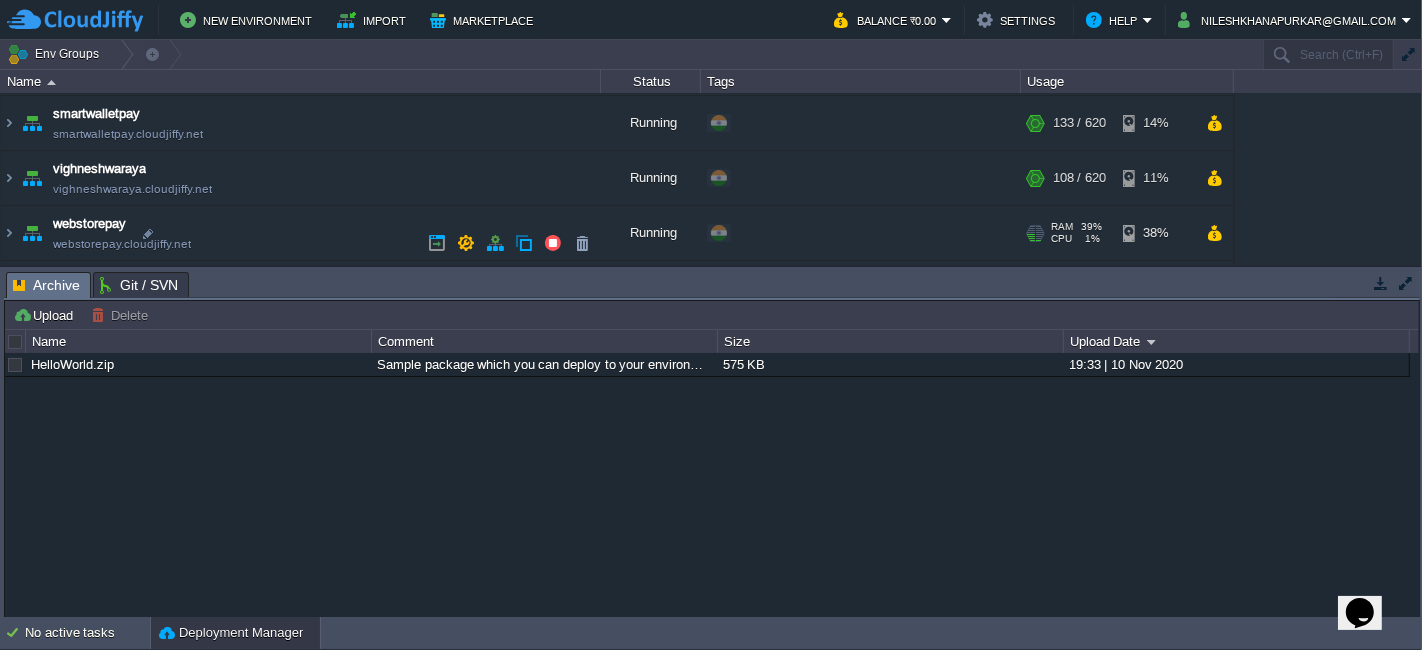 scroll, scrollTop: 868, scrollLeft: 0, axis: vertical 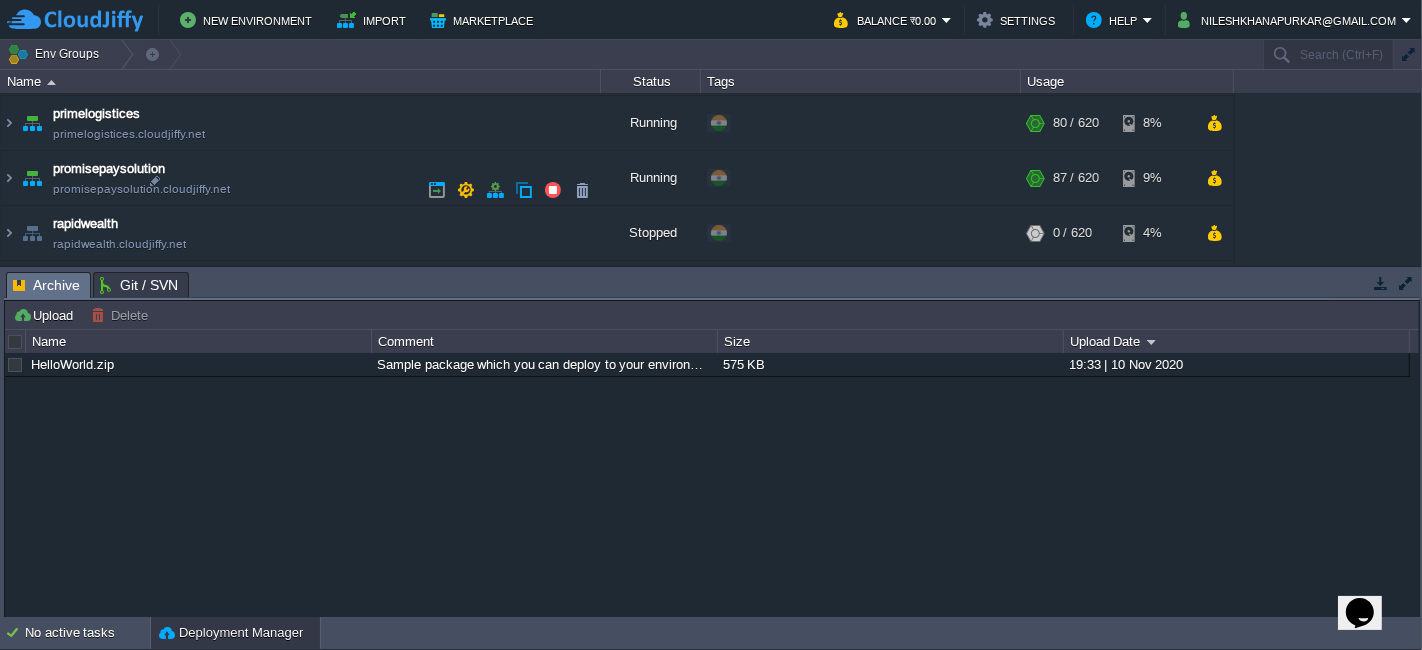 click at bounding box center (9, 288) 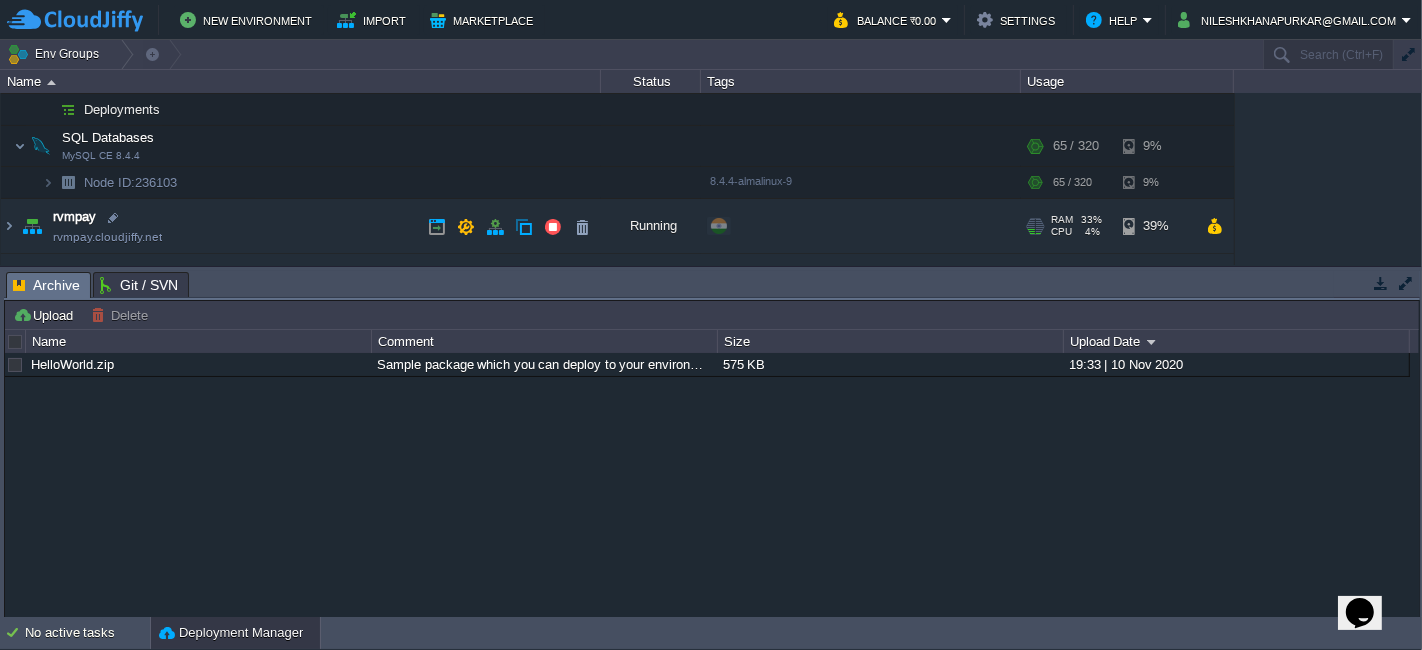 scroll, scrollTop: 645, scrollLeft: 0, axis: vertical 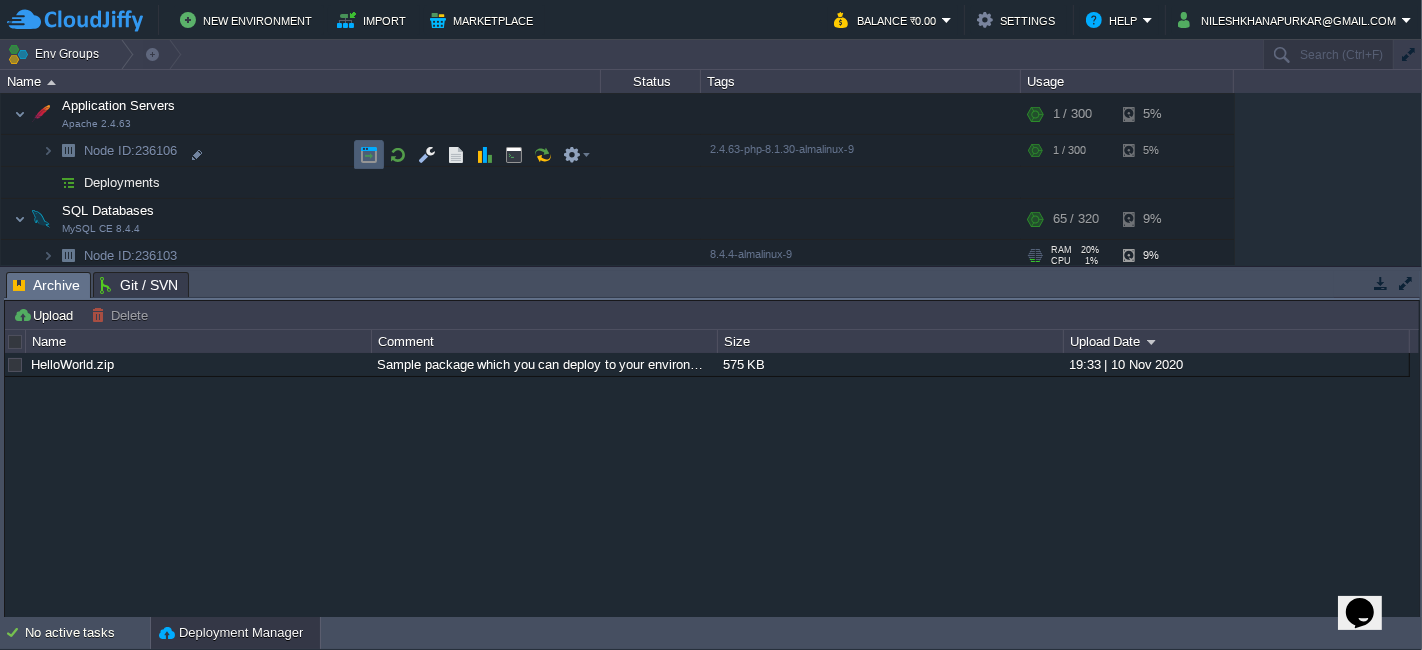 click at bounding box center [369, 155] 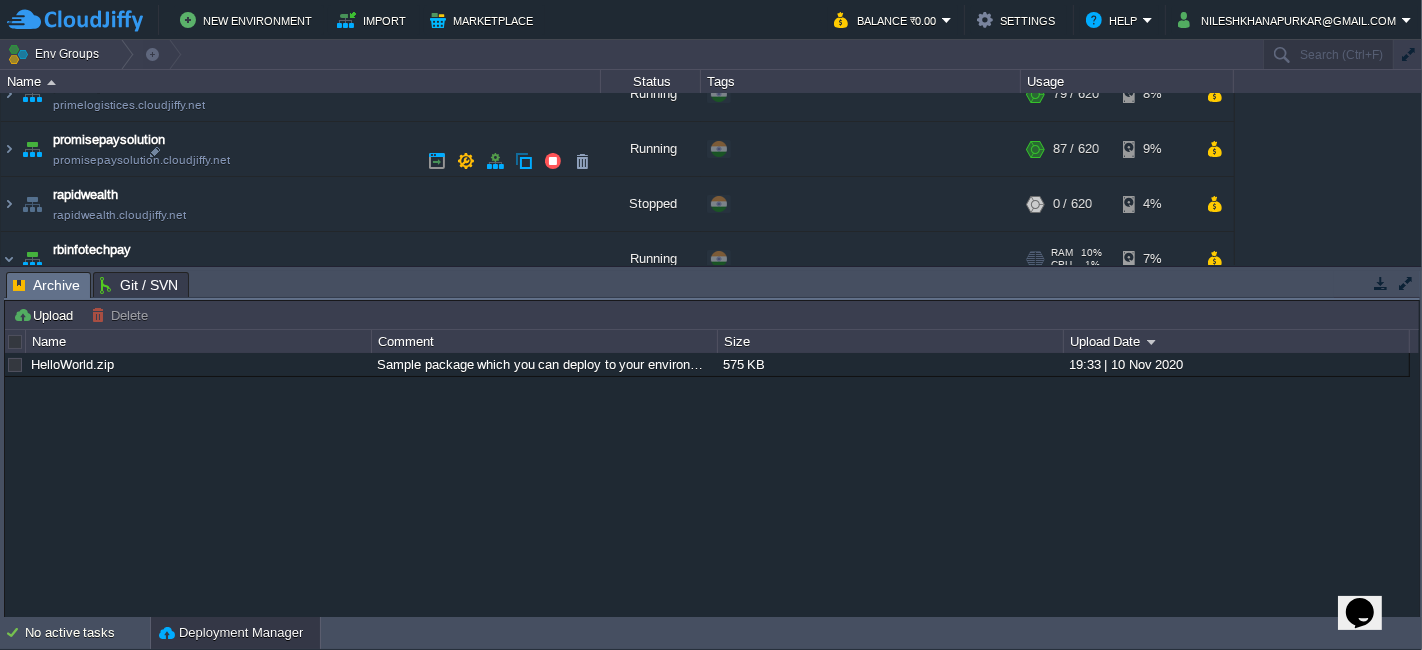 scroll, scrollTop: 423, scrollLeft: 0, axis: vertical 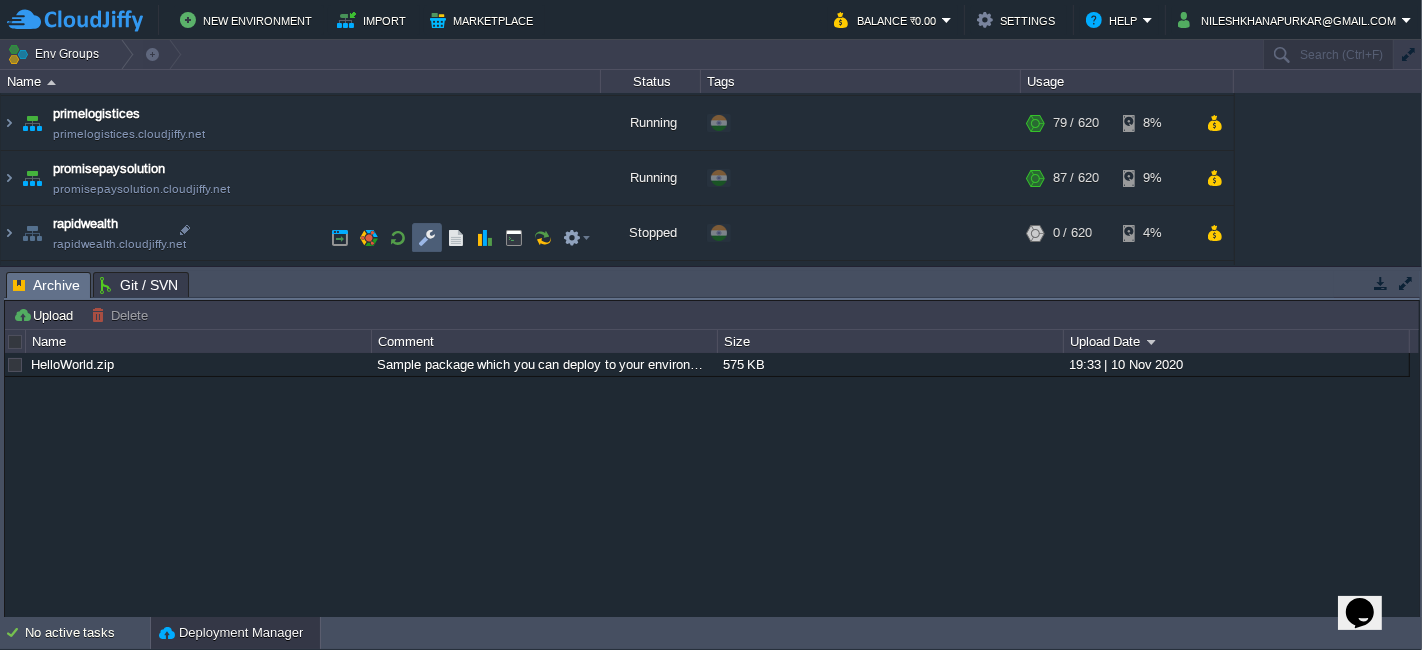 click at bounding box center [427, 238] 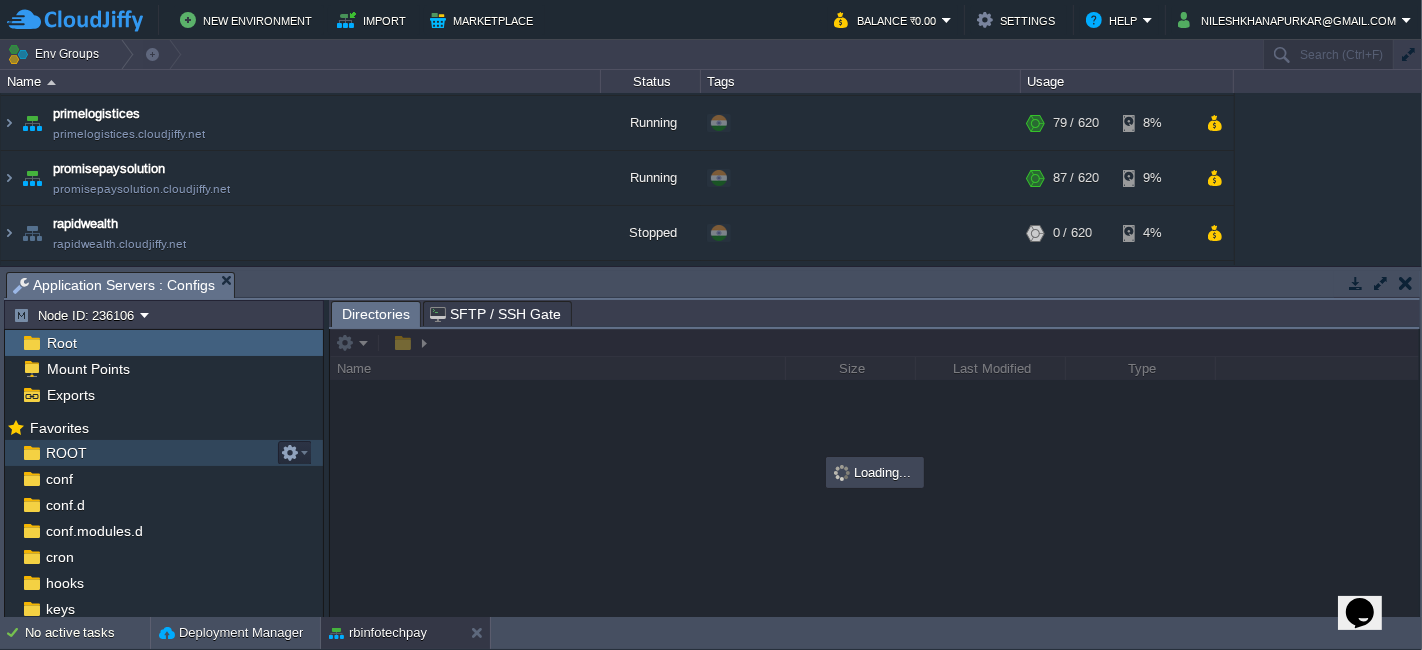click on "ROOT" at bounding box center [164, 453] 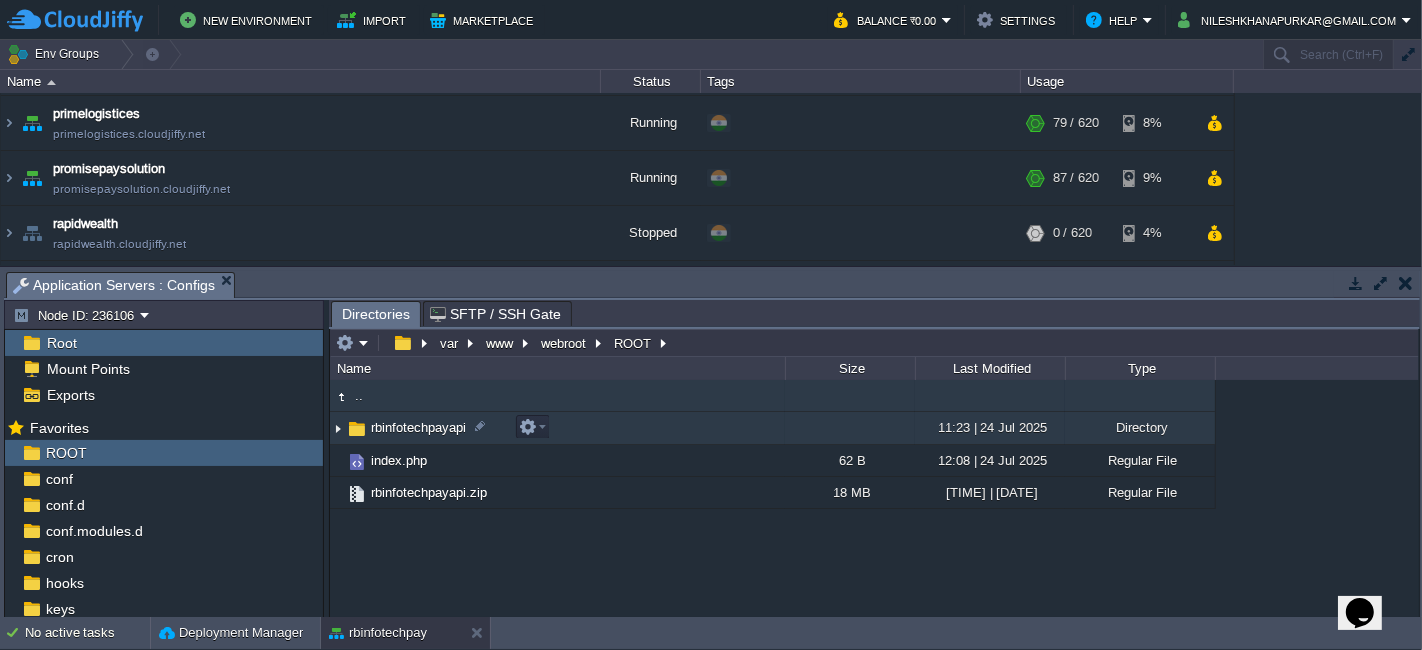click on "rbinfotechpayapi" at bounding box center [557, 428] 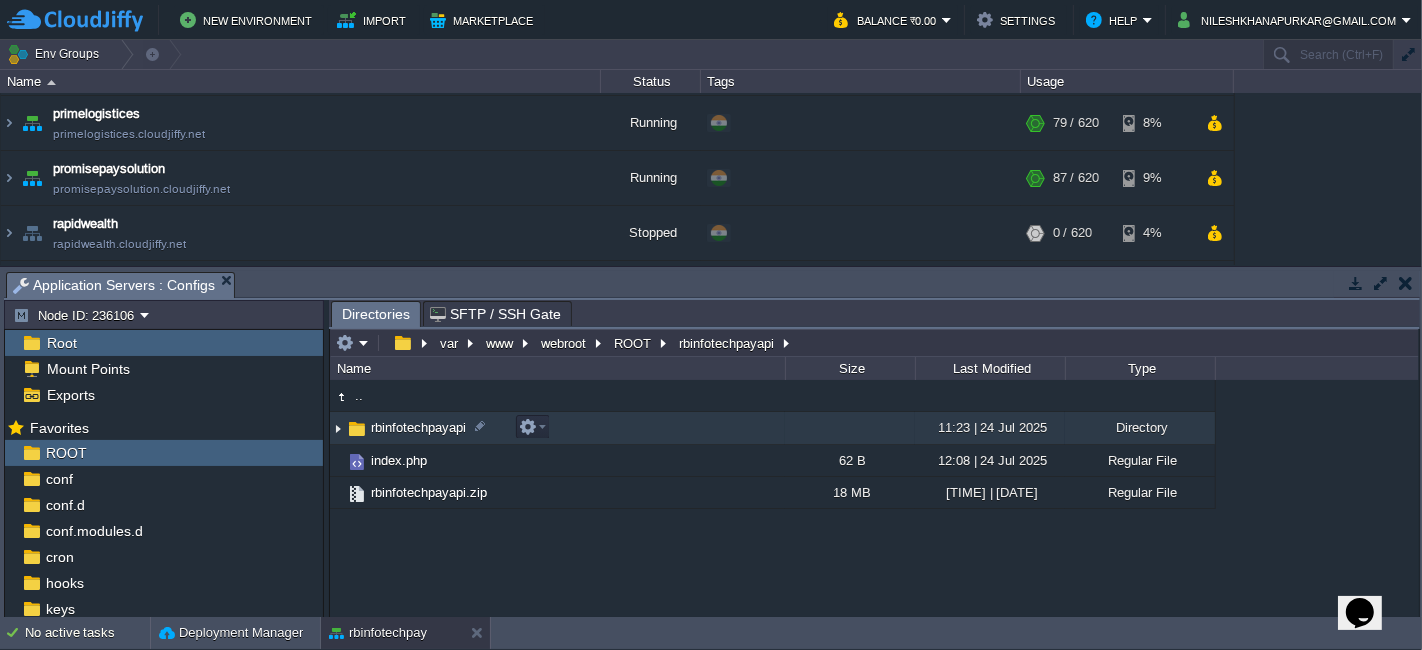 click on "rbinfotechpayapi" at bounding box center [557, 428] 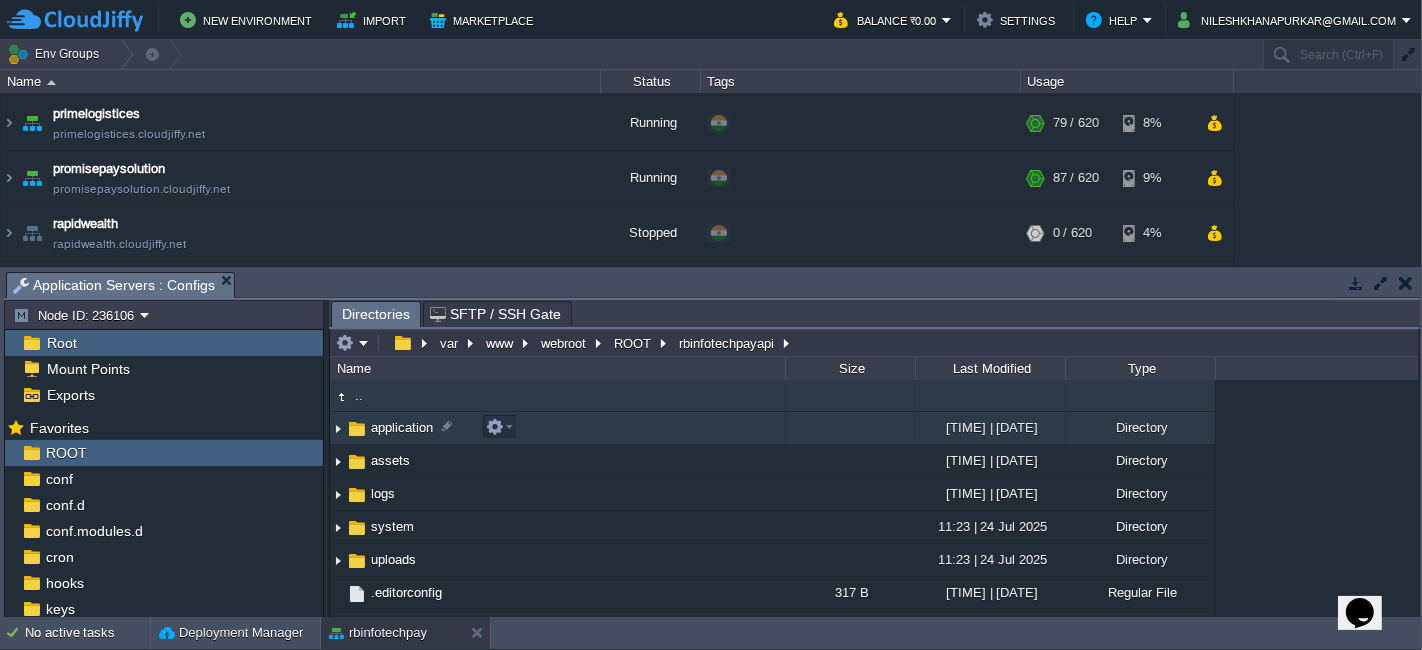 click on "application" at bounding box center [557, 428] 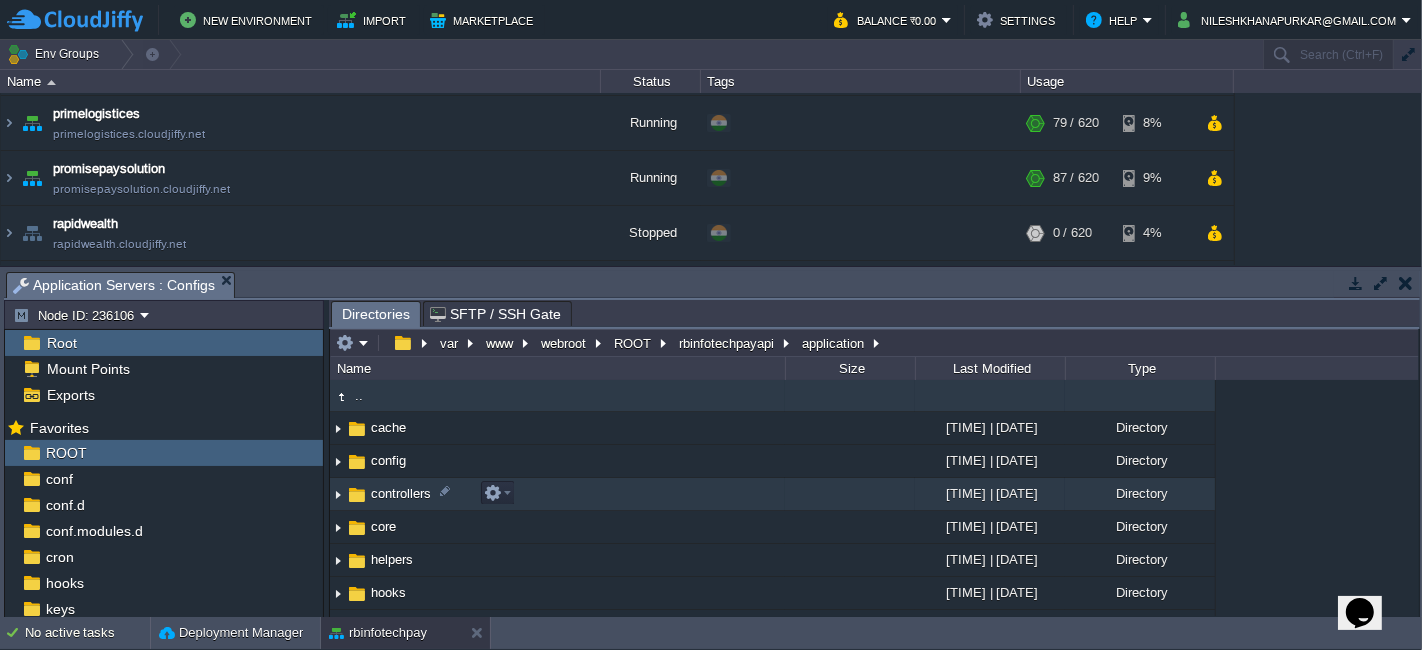 click on "controllers" at bounding box center (557, 494) 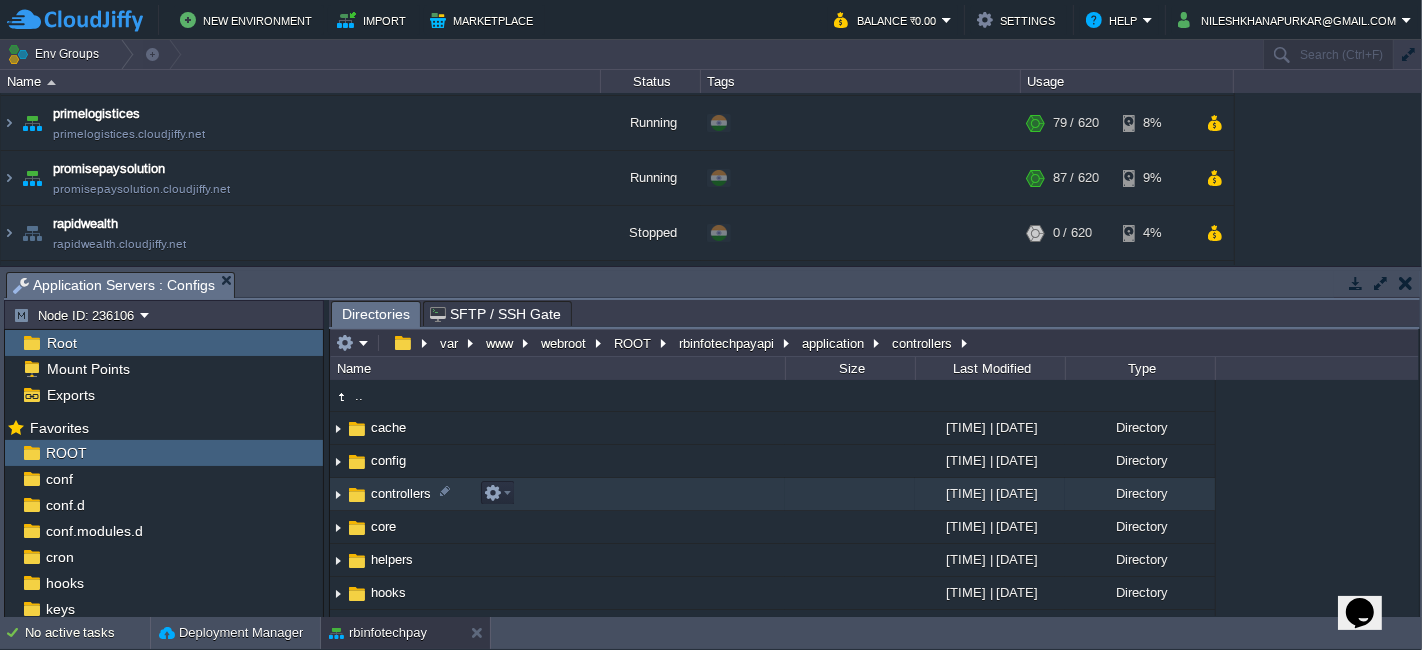 click on "controllers" at bounding box center [557, 494] 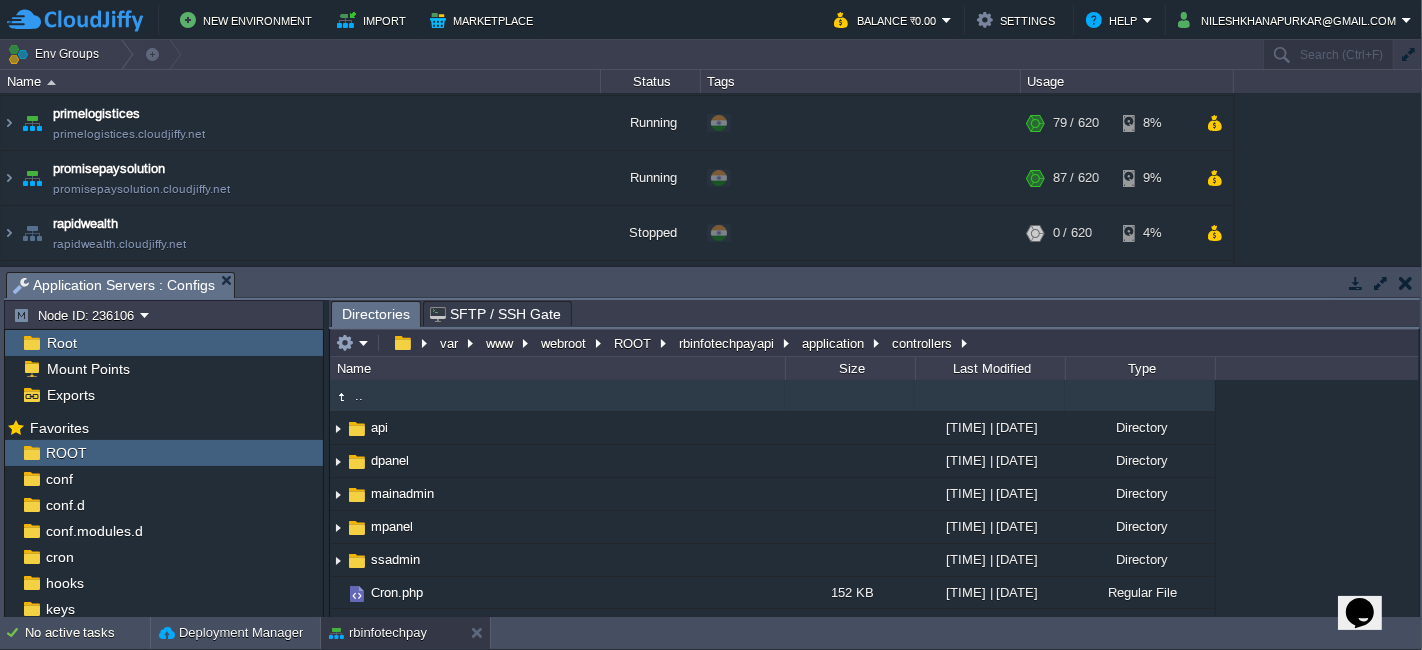 click on ".." at bounding box center (557, 396) 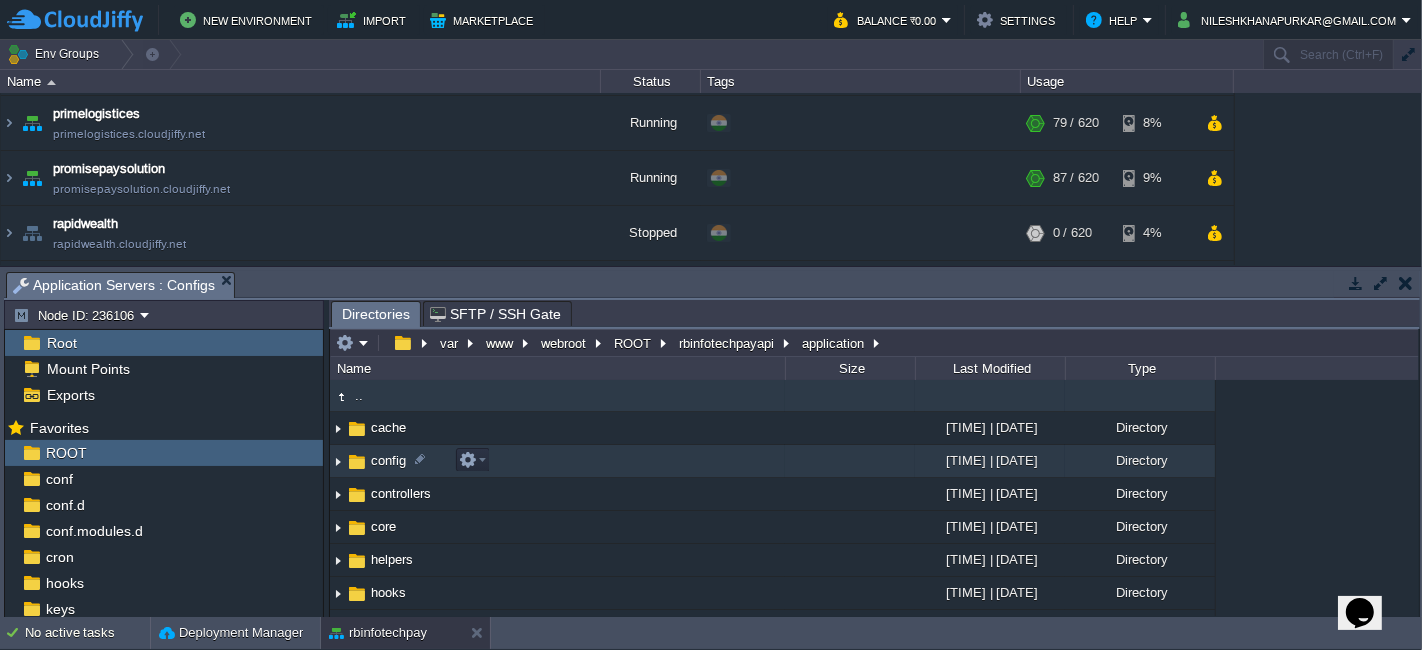 click on "config" at bounding box center [557, 461] 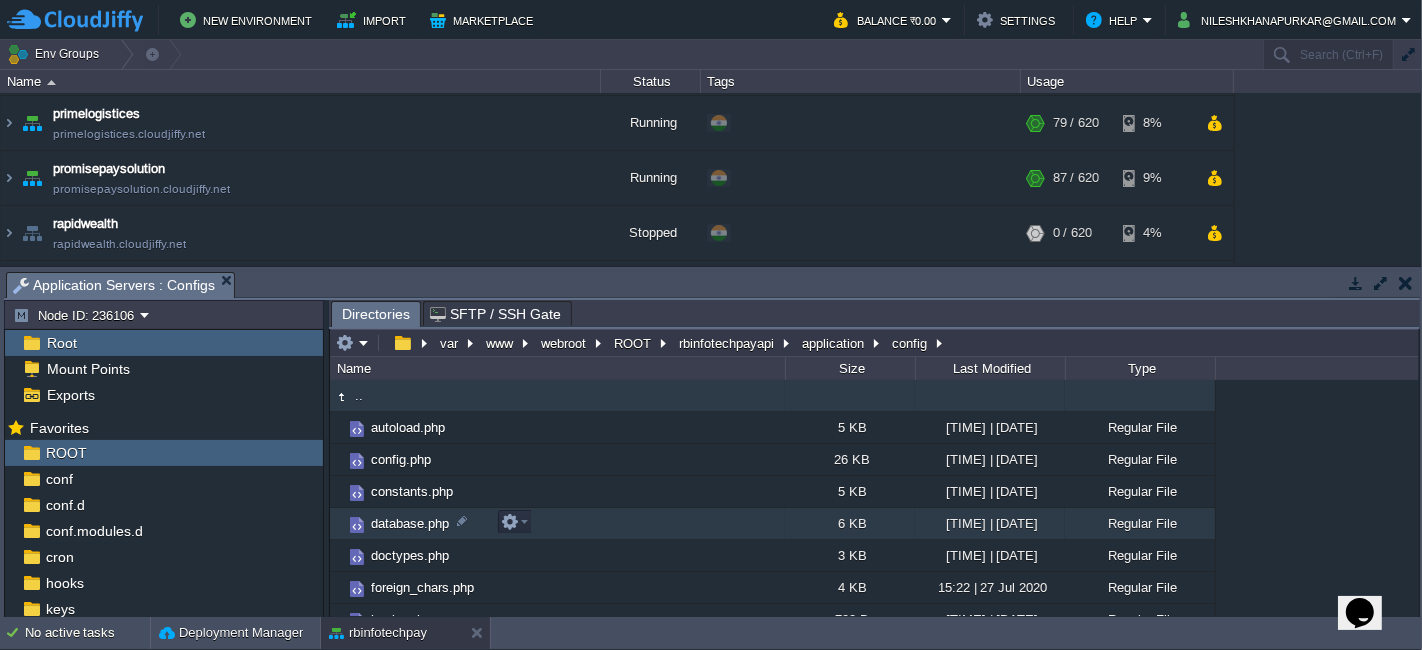 click on "database.php" at bounding box center (557, 524) 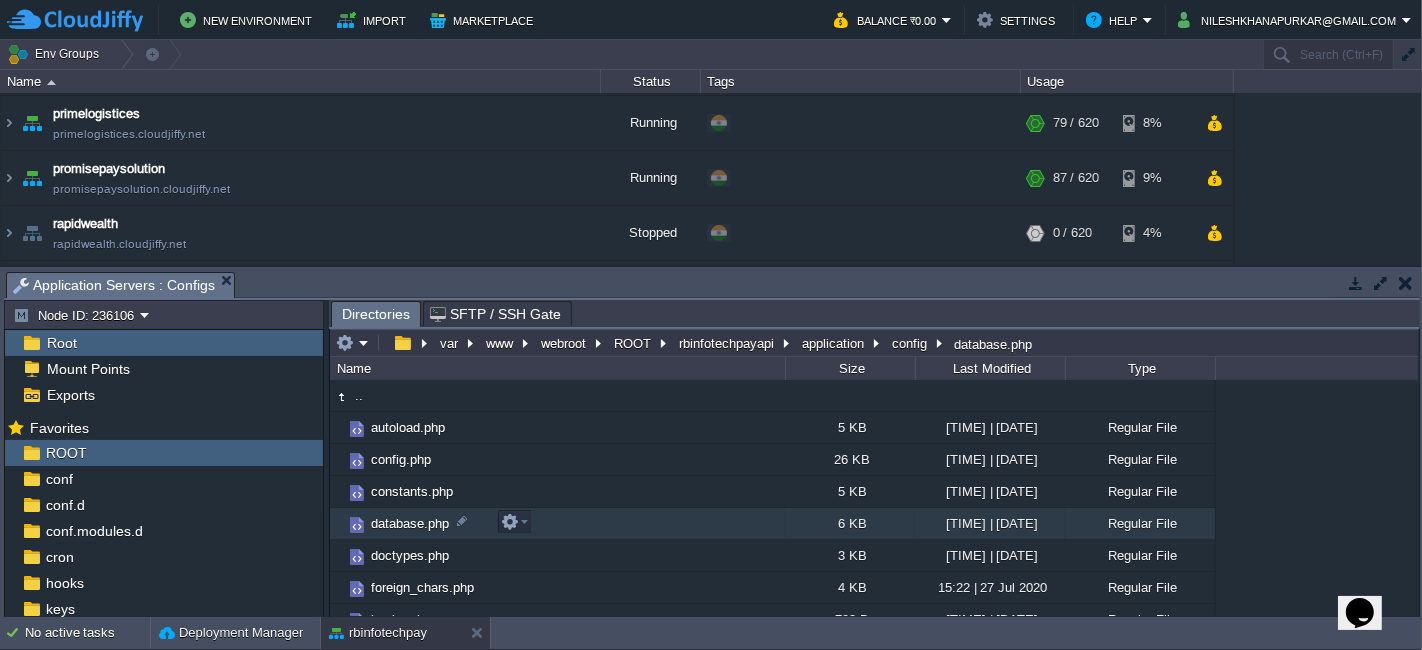 click on "database.php" at bounding box center [557, 524] 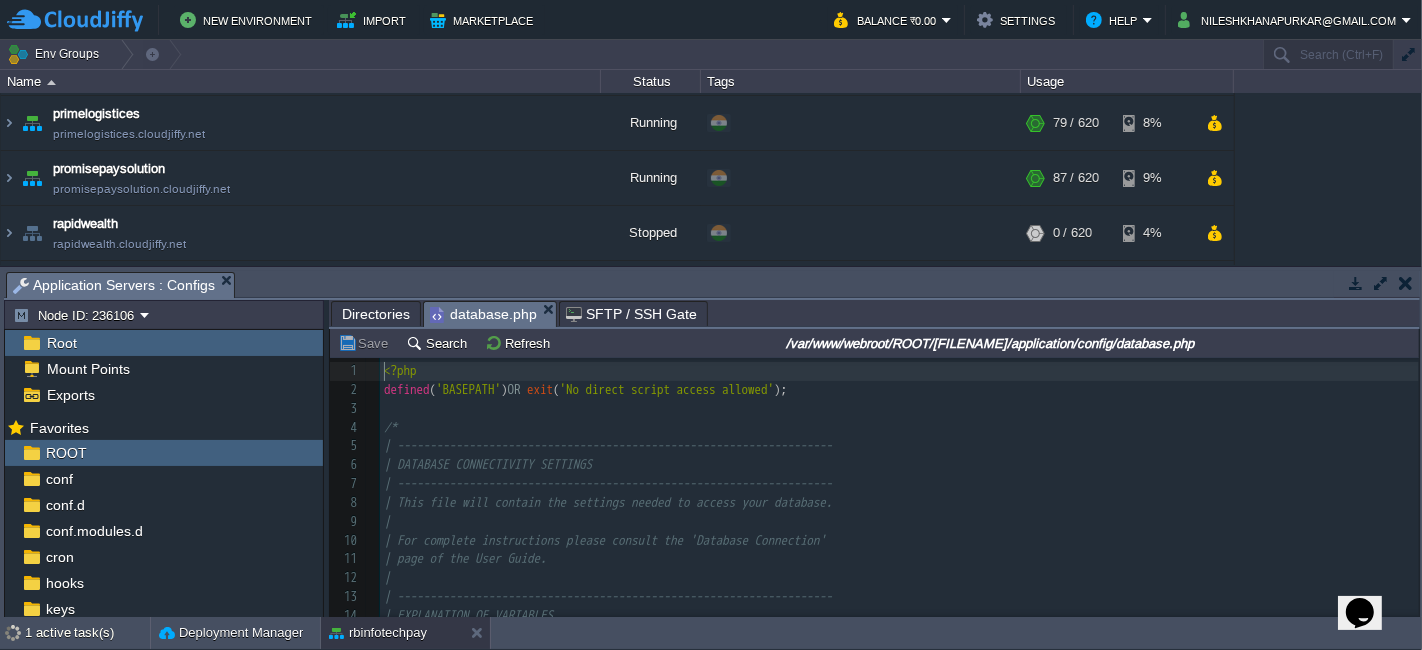 scroll, scrollTop: 6, scrollLeft: 0, axis: vertical 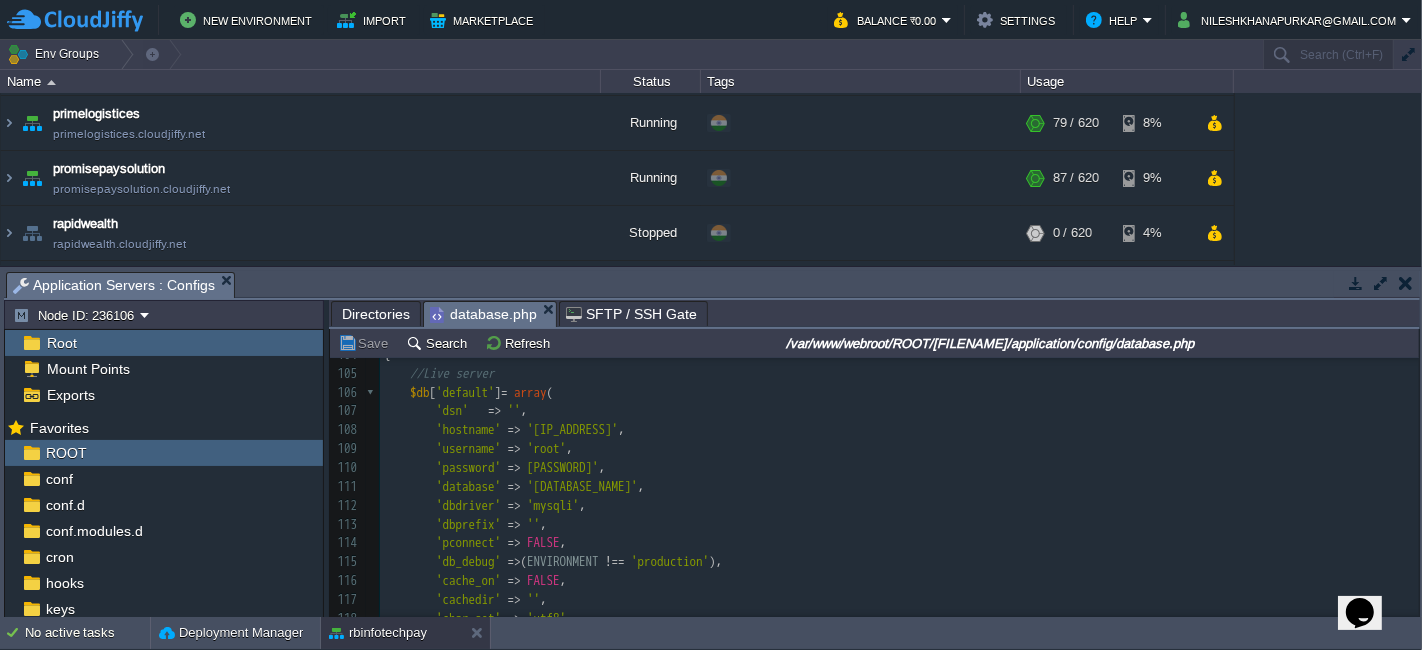 click on "[PASSWORD]'" at bounding box center (563, 467) 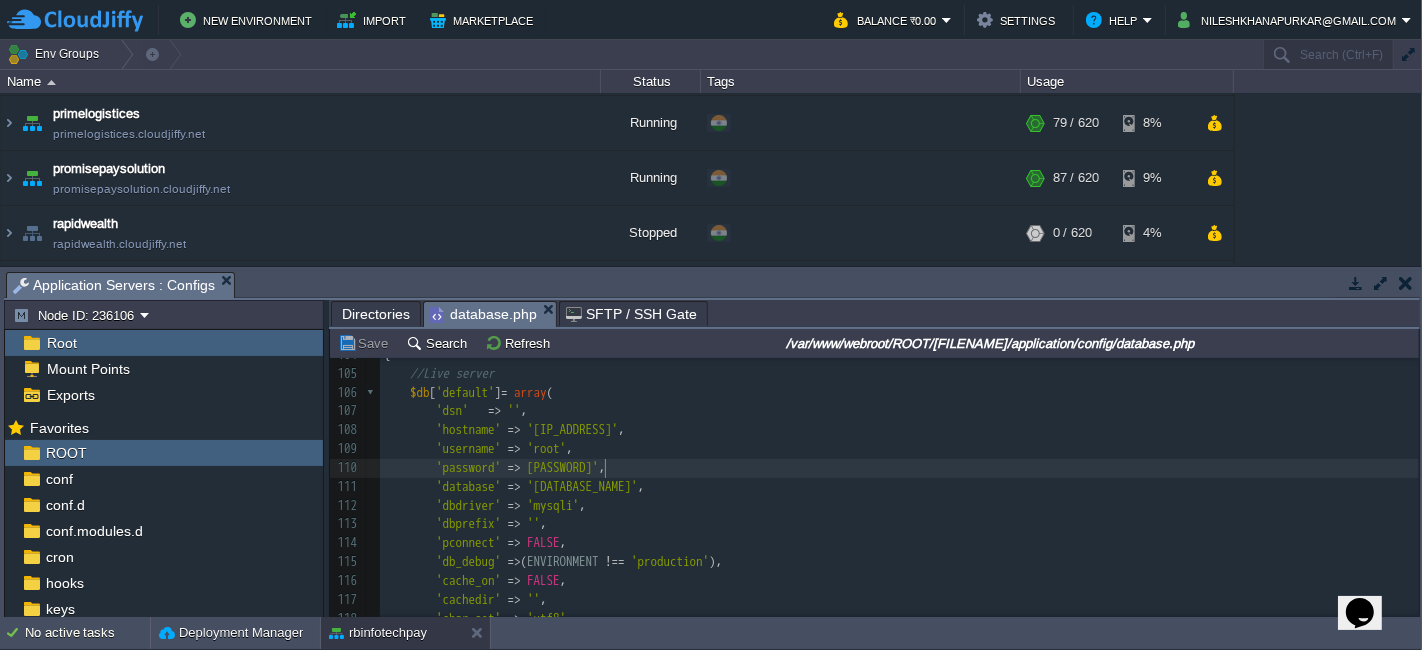 type on "[PASSWORD]" 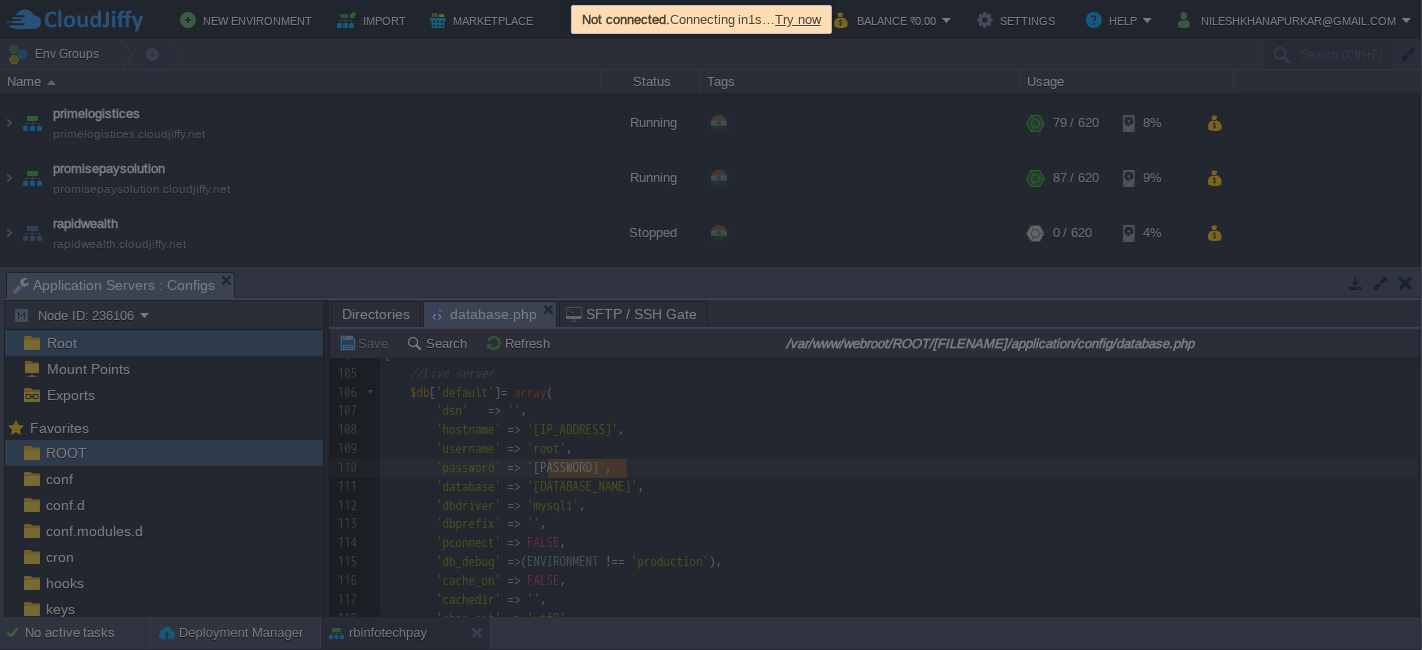 click on "Try now" at bounding box center [798, 19] 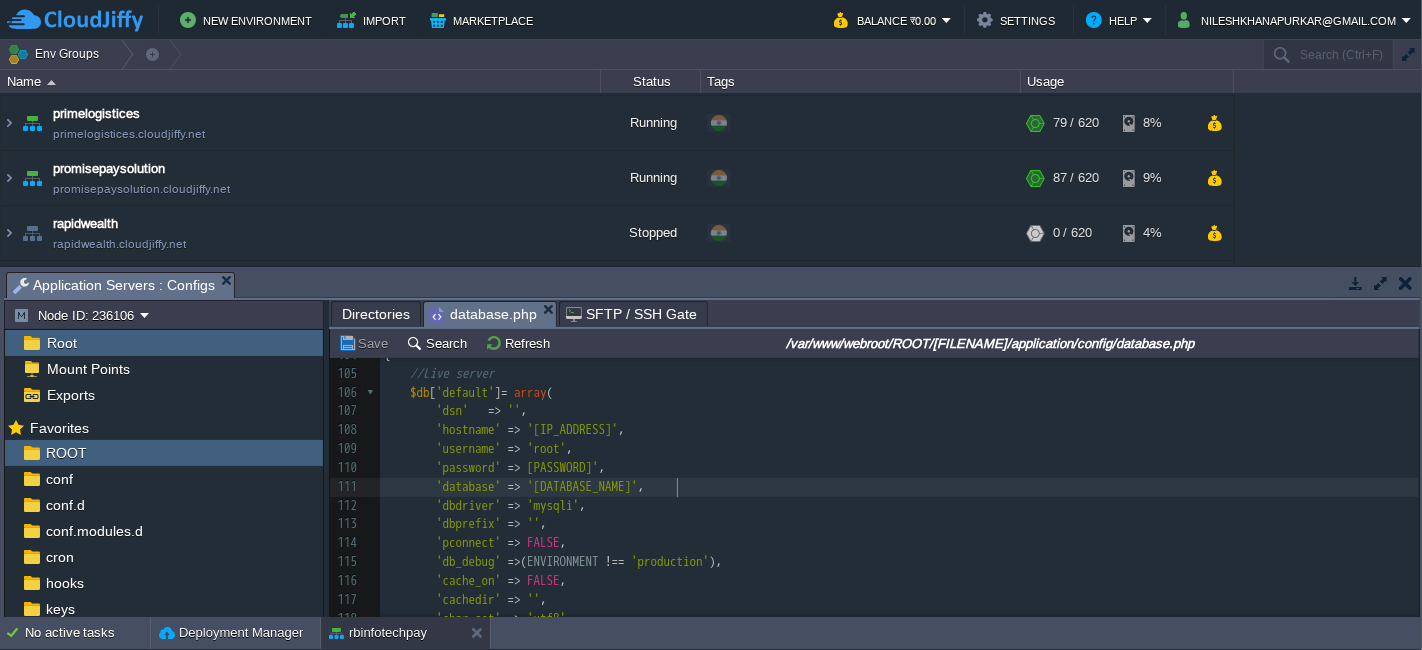 click on "'database'   =>   '[DATABASE_NAME]' ," at bounding box center [899, 487] 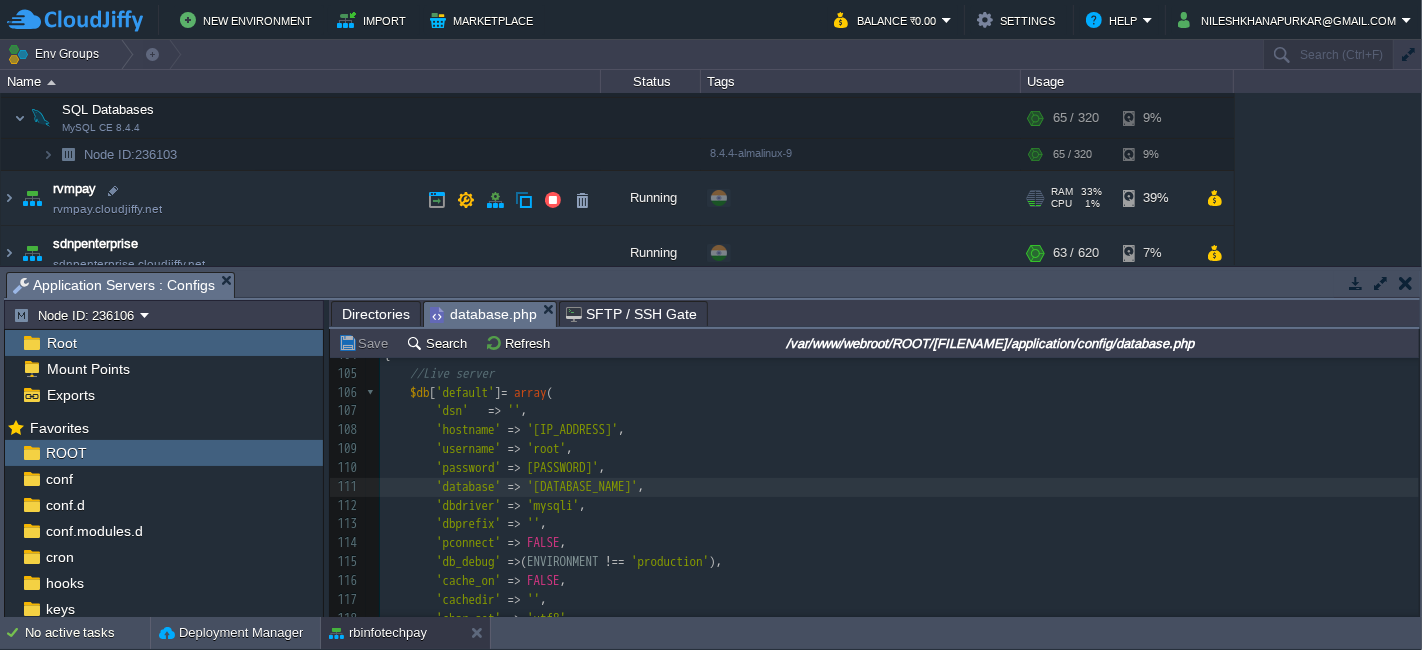 scroll, scrollTop: 757, scrollLeft: 0, axis: vertical 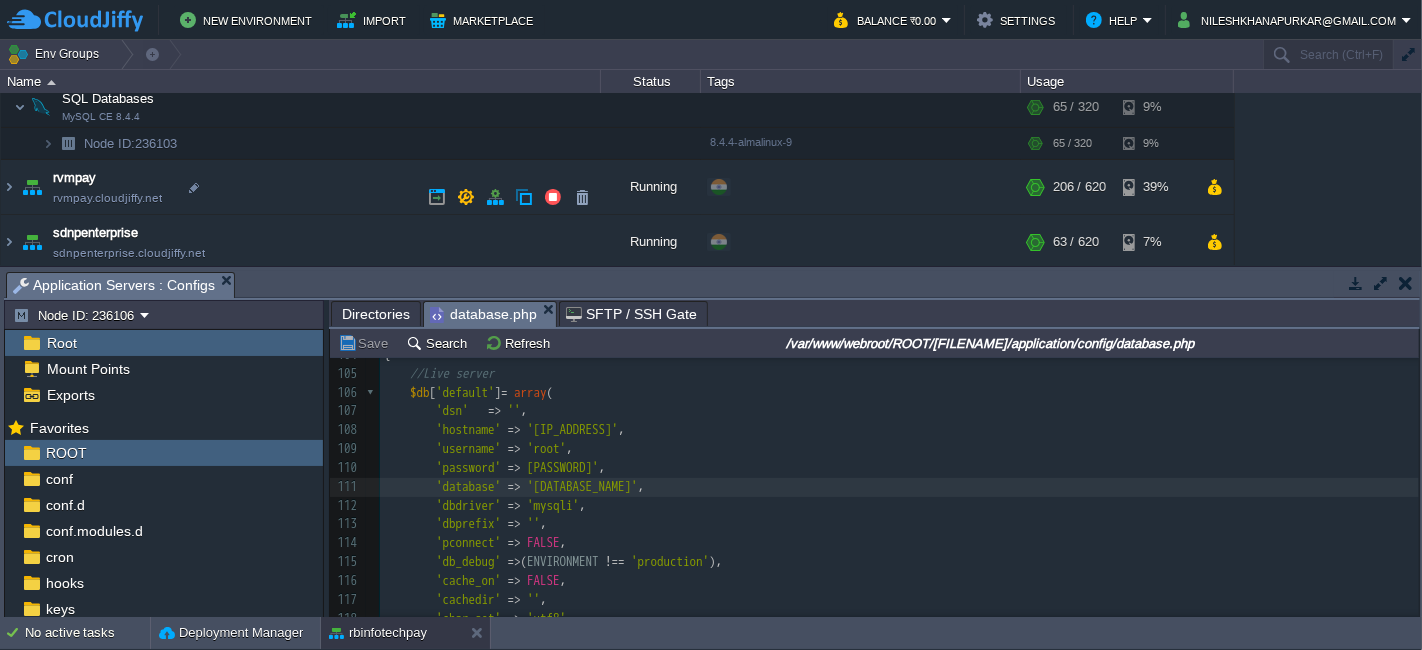 click at bounding box center [9, 297] 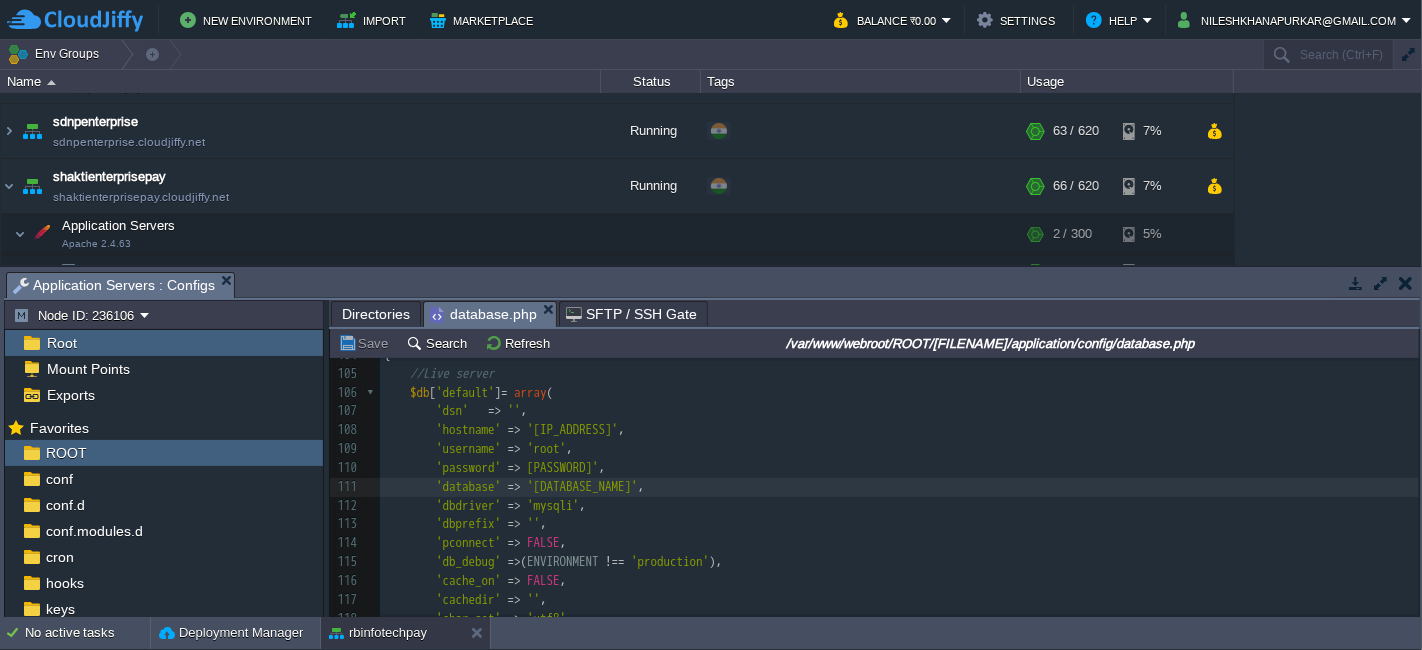 scroll, scrollTop: 979, scrollLeft: 0, axis: vertical 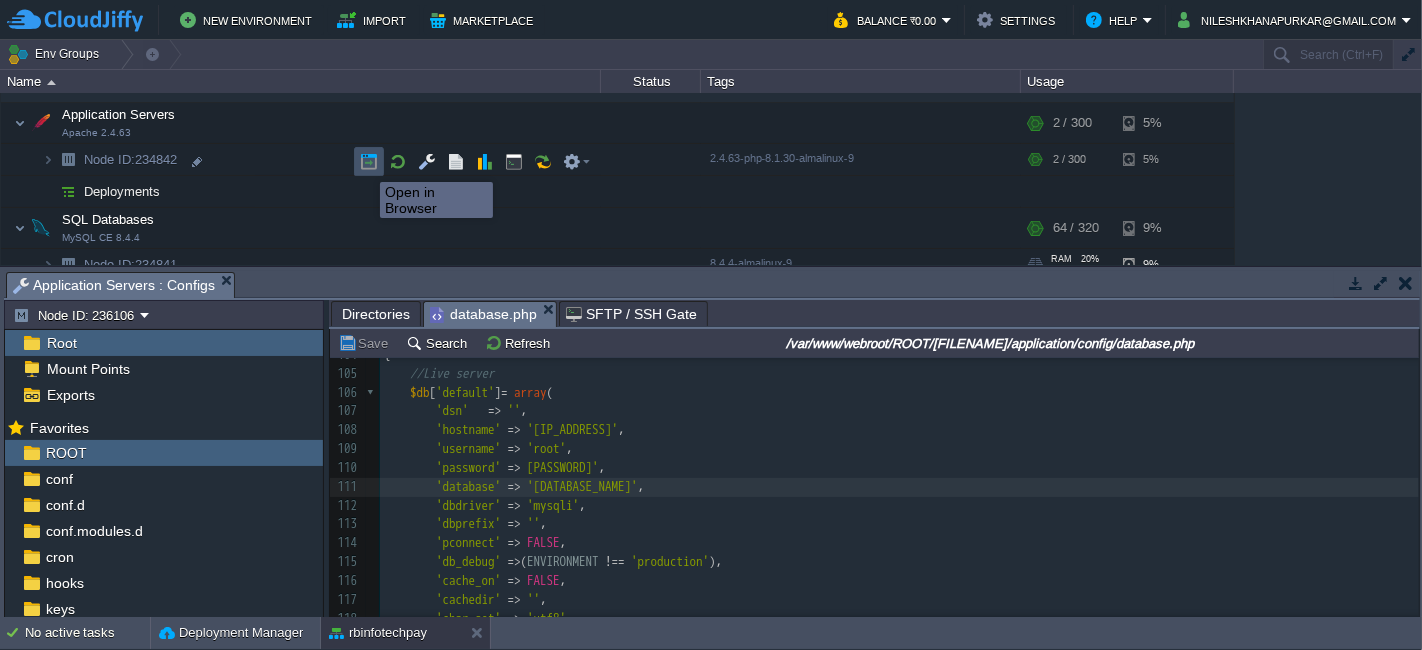 click at bounding box center (369, 162) 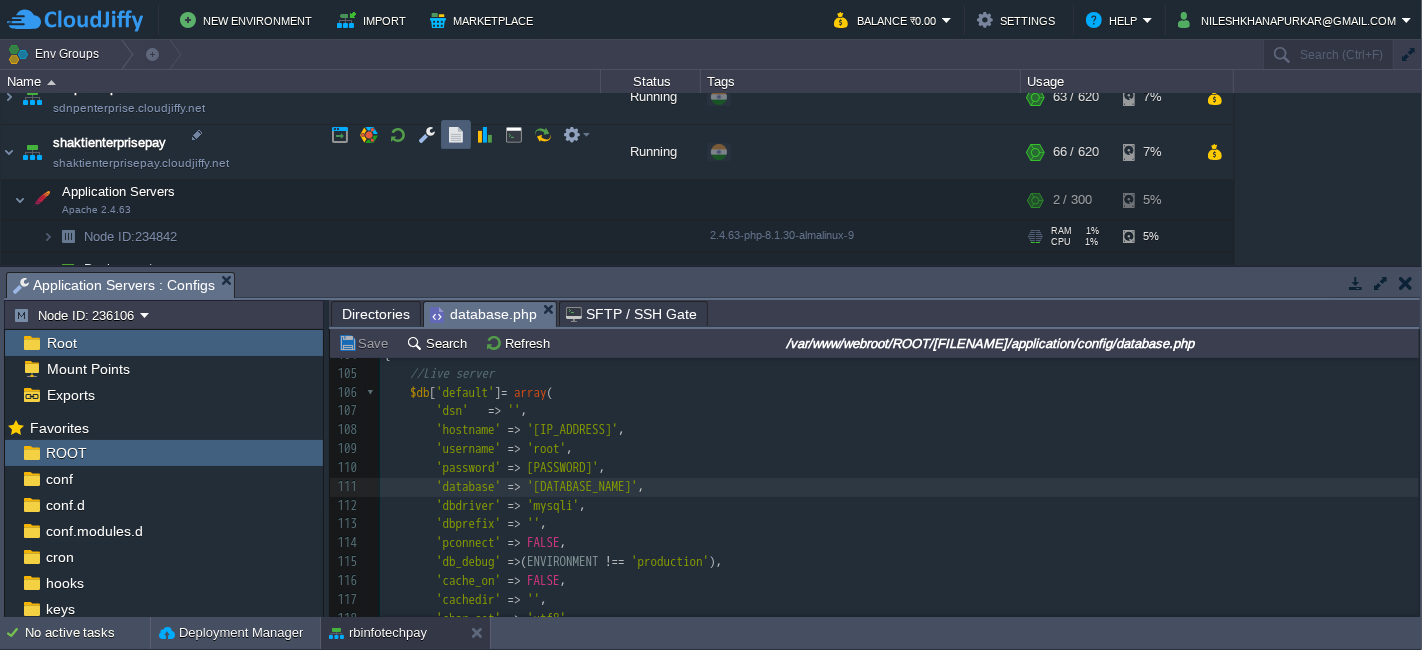 scroll, scrollTop: 868, scrollLeft: 0, axis: vertical 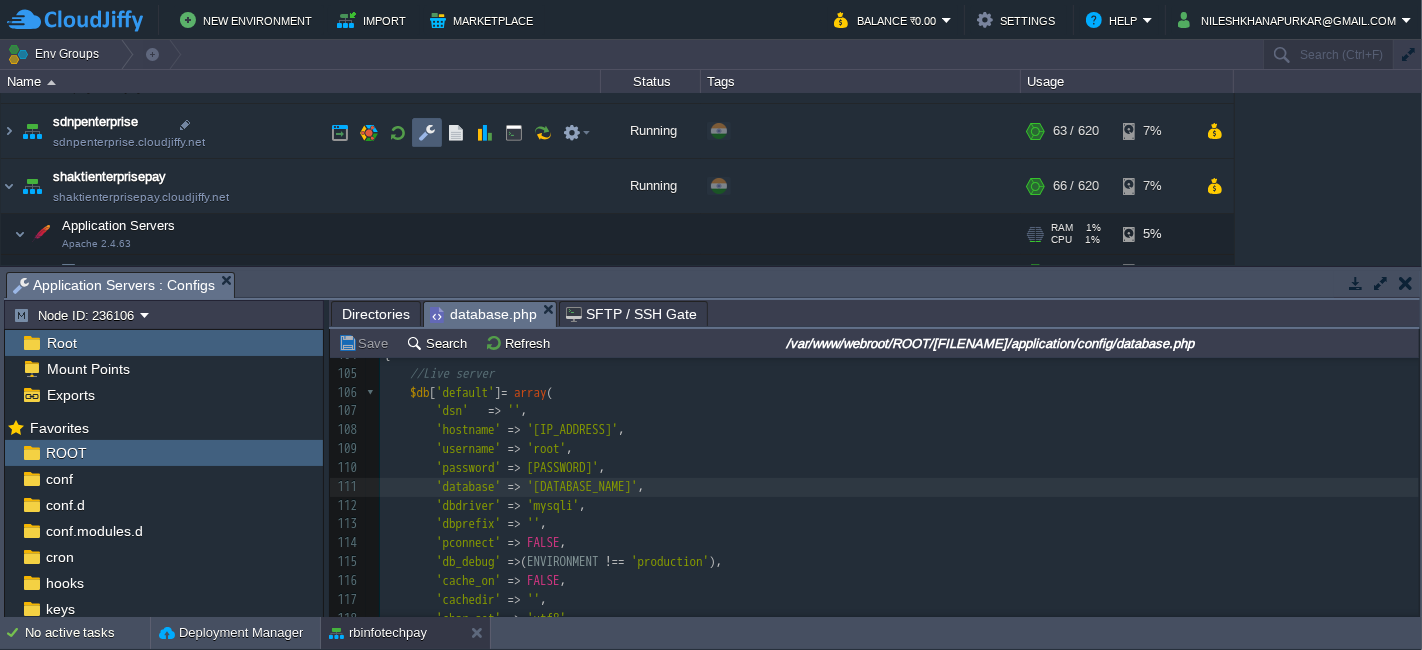 drag, startPoint x: 424, startPoint y: 133, endPoint x: 424, endPoint y: 148, distance: 15 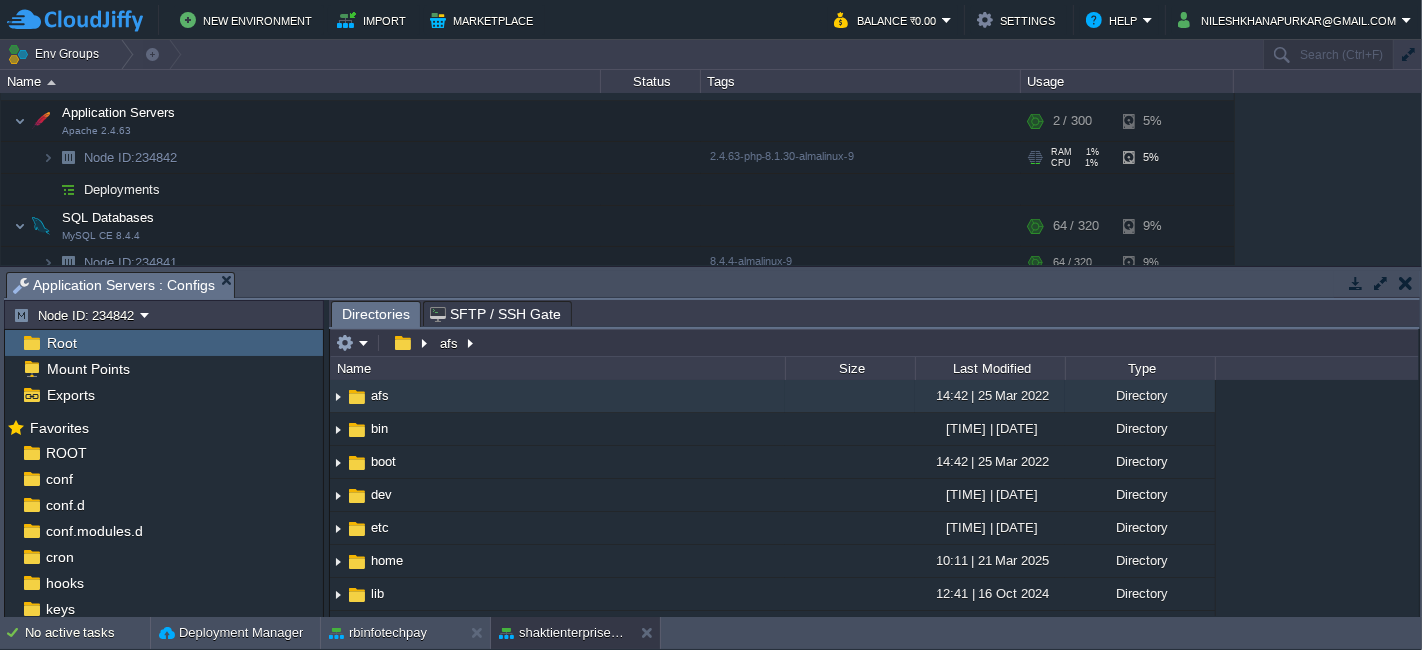 scroll, scrollTop: 868, scrollLeft: 0, axis: vertical 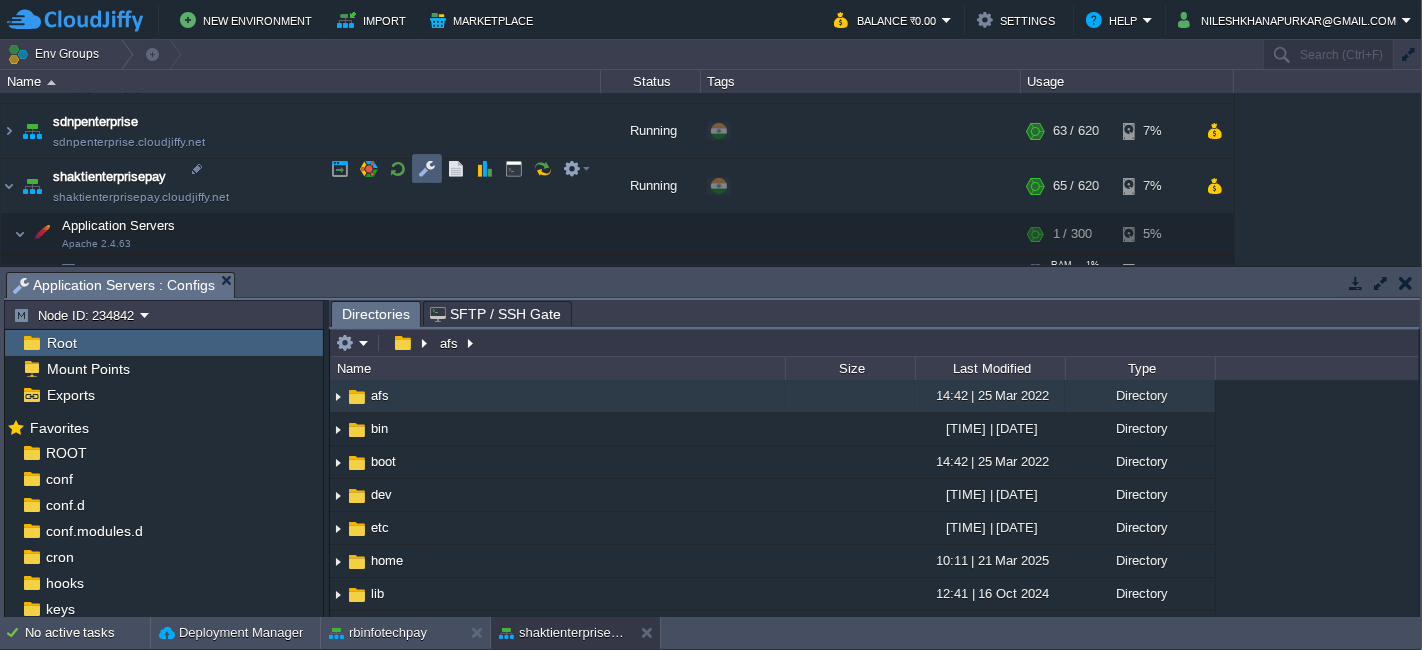 click at bounding box center (427, 169) 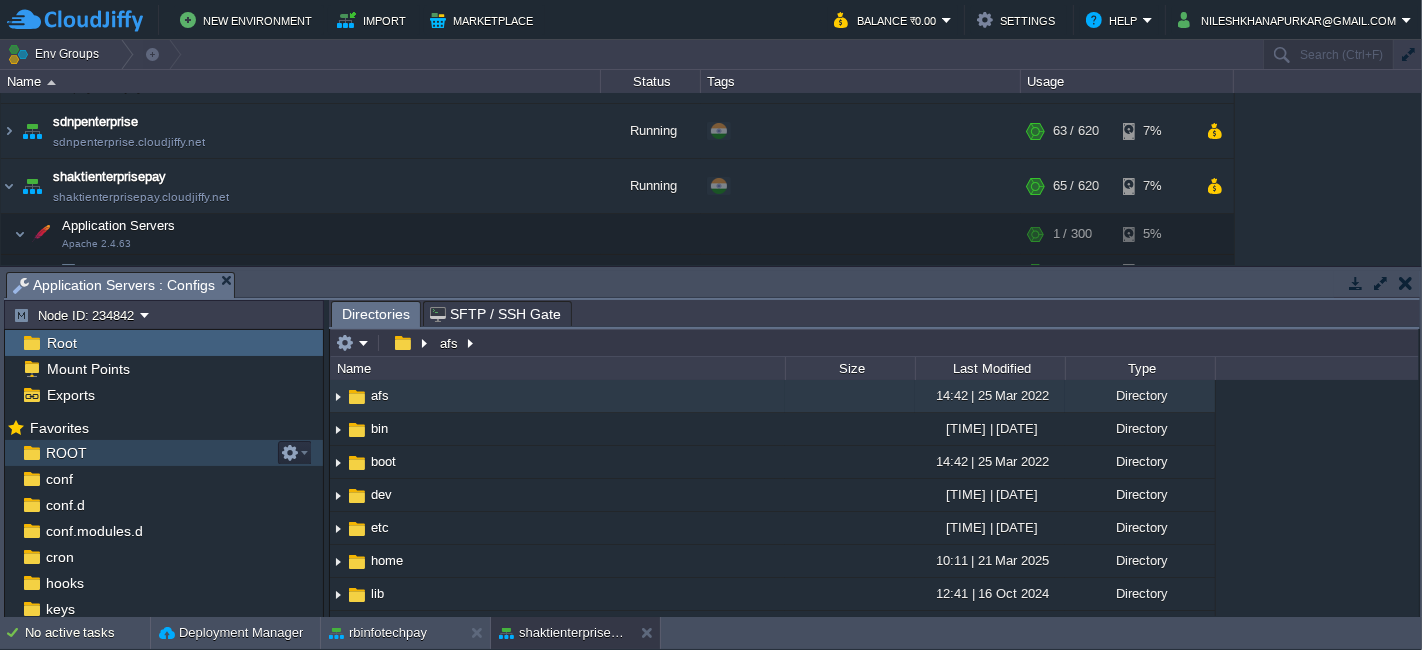 click on "ROOT" at bounding box center (164, 453) 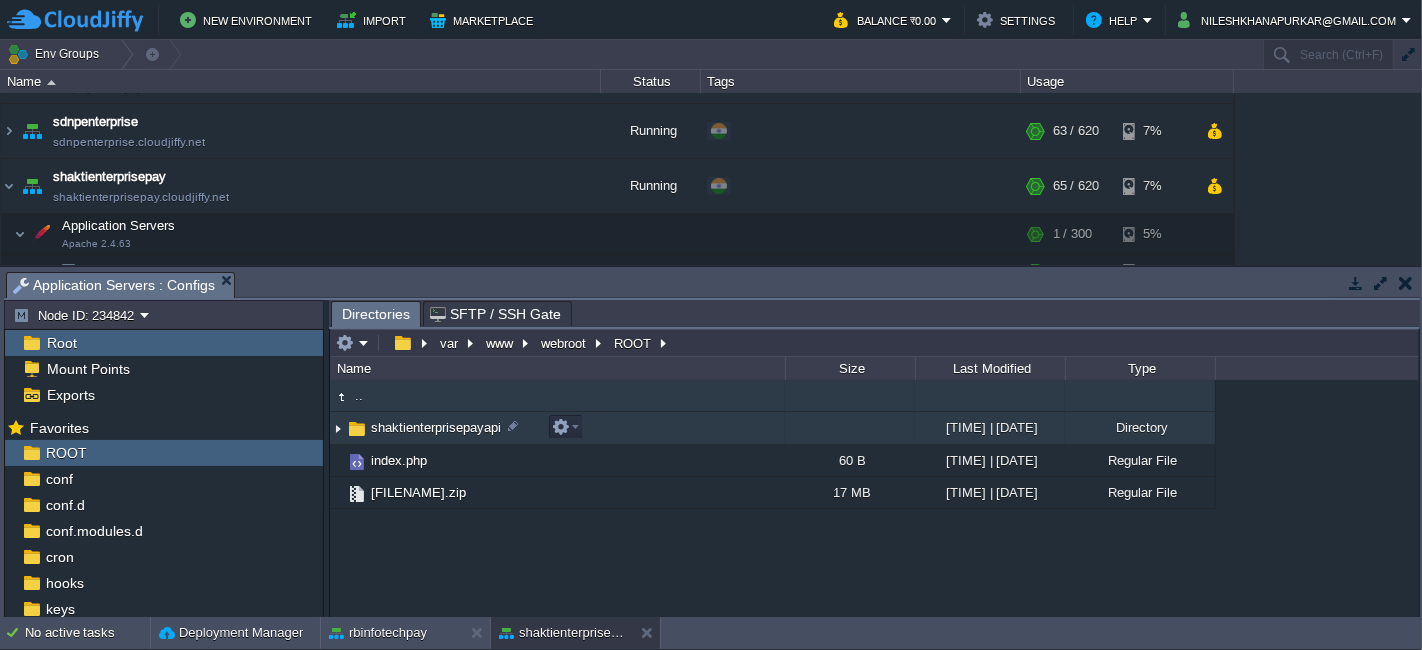 click on "shaktienterprisepayapi" at bounding box center [557, 428] 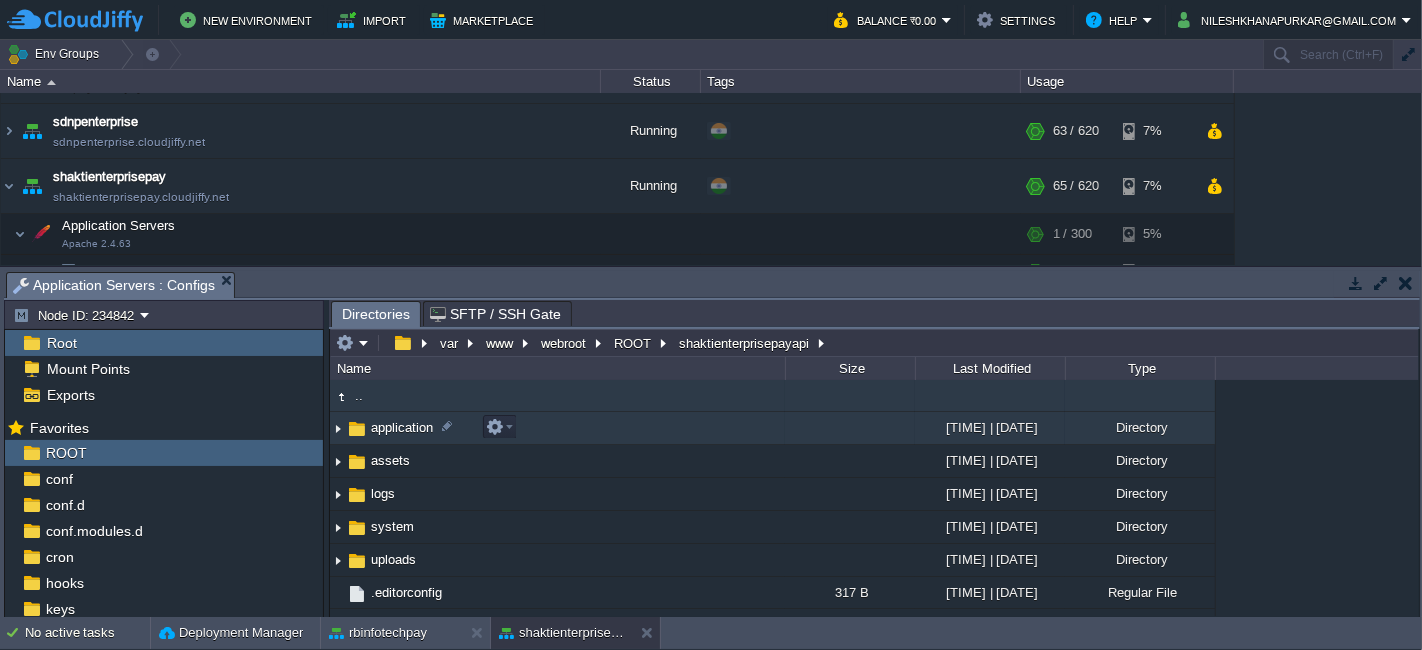 click on "application" at bounding box center (557, 428) 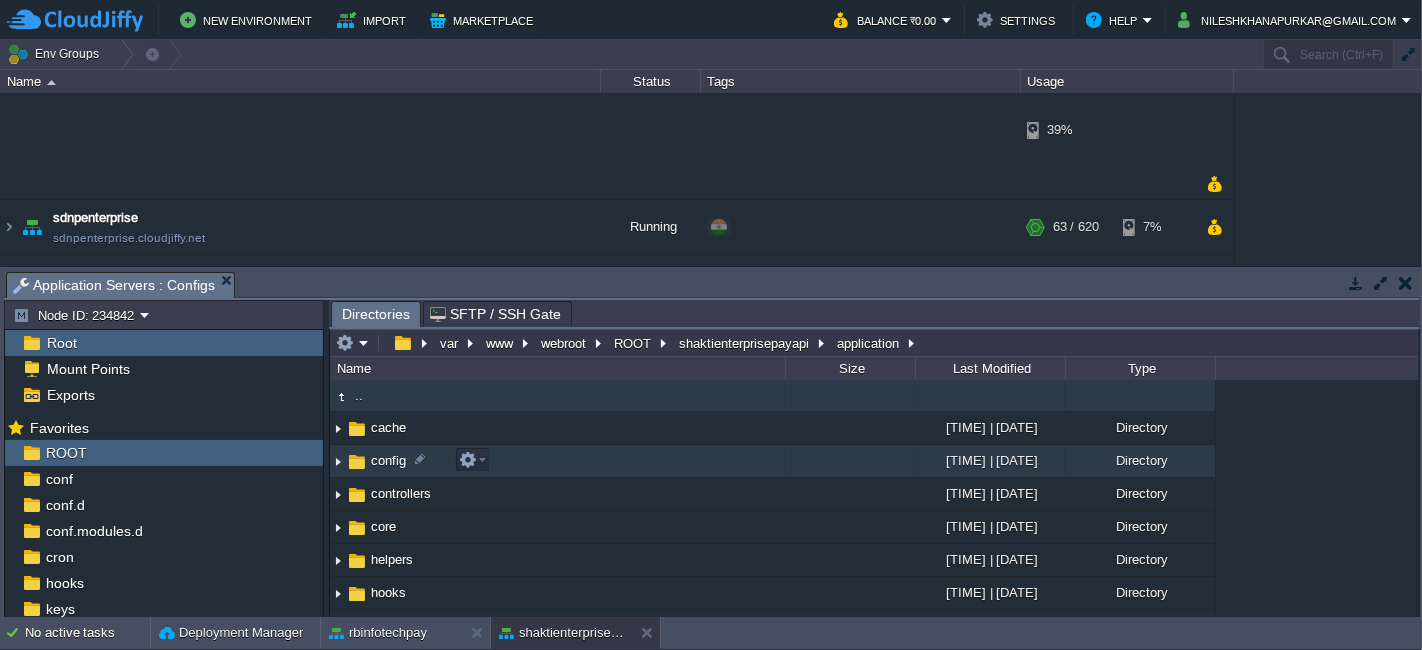 click on "config" at bounding box center (557, 461) 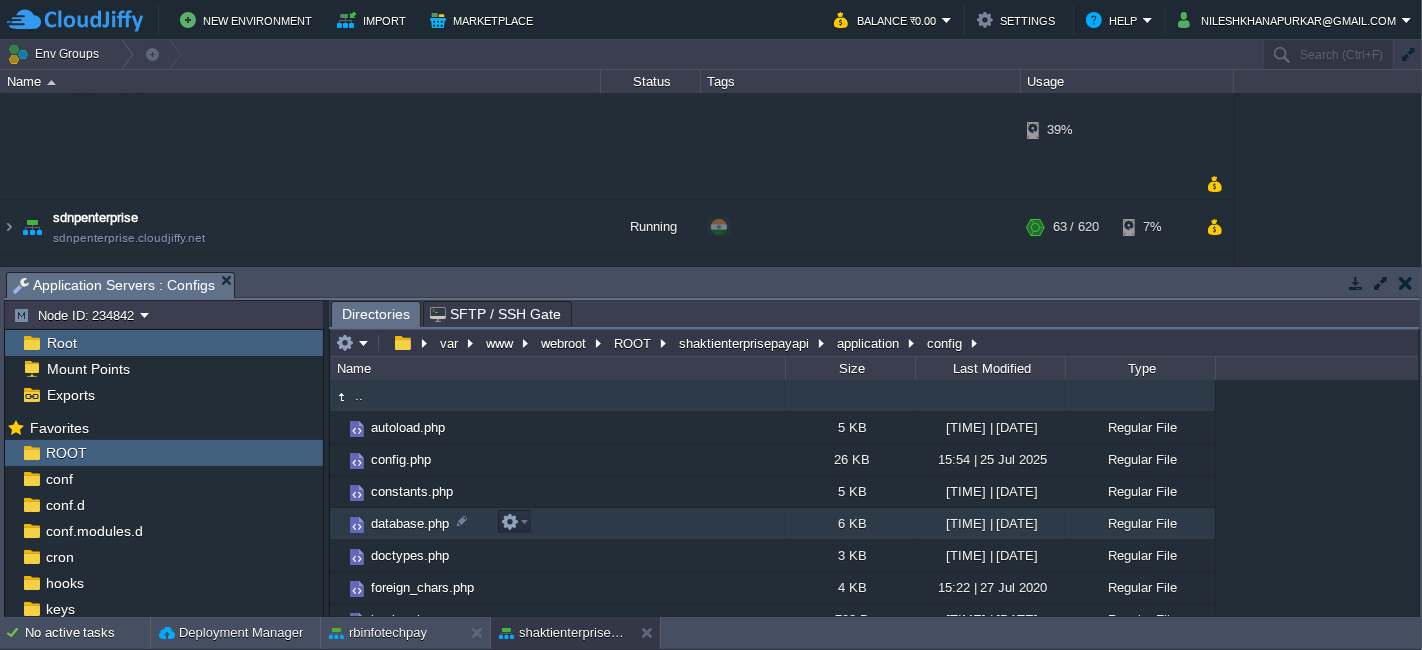 click on "database.php" at bounding box center (557, 524) 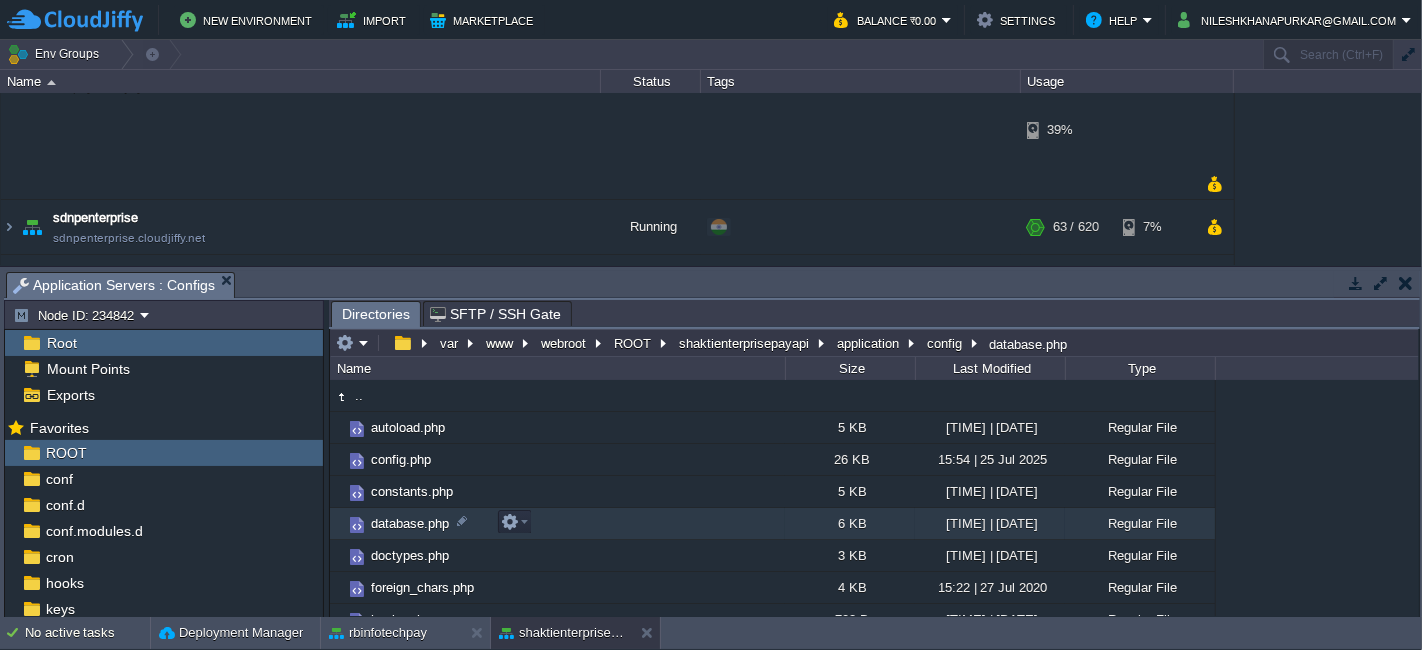 click on "database.php" at bounding box center (557, 524) 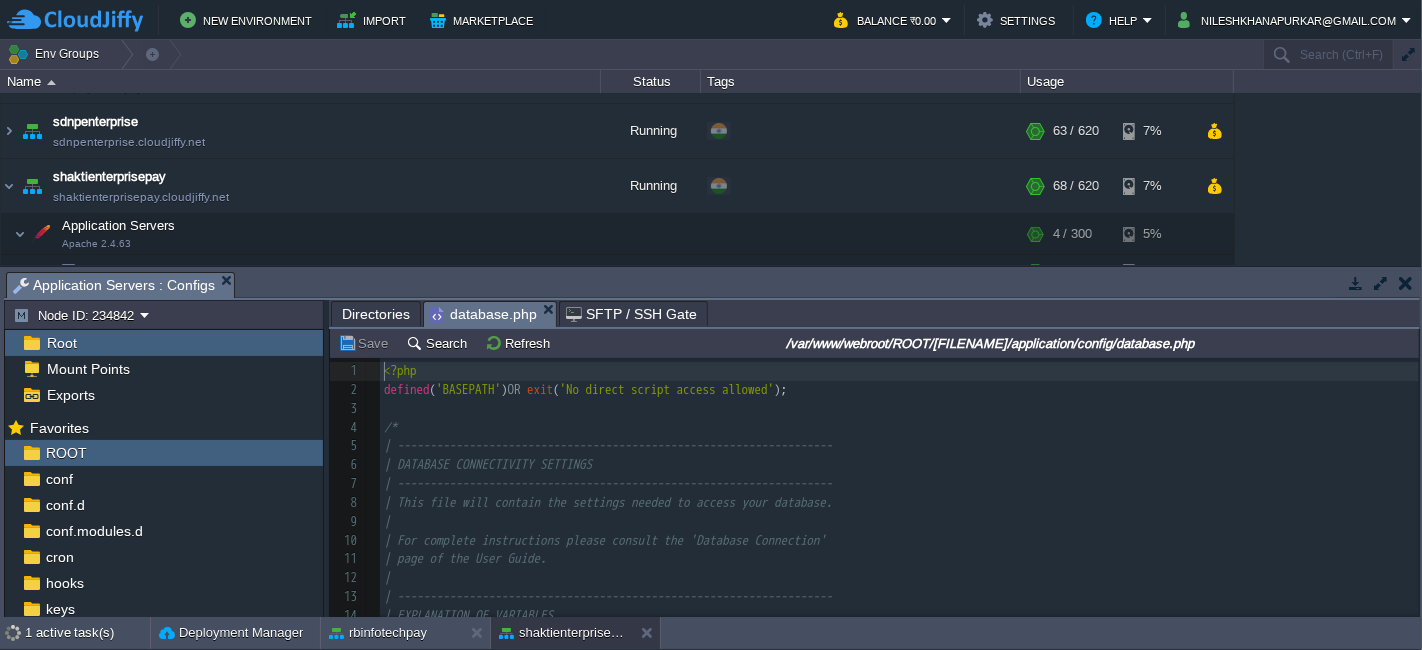 scroll, scrollTop: 6, scrollLeft: 0, axis: vertical 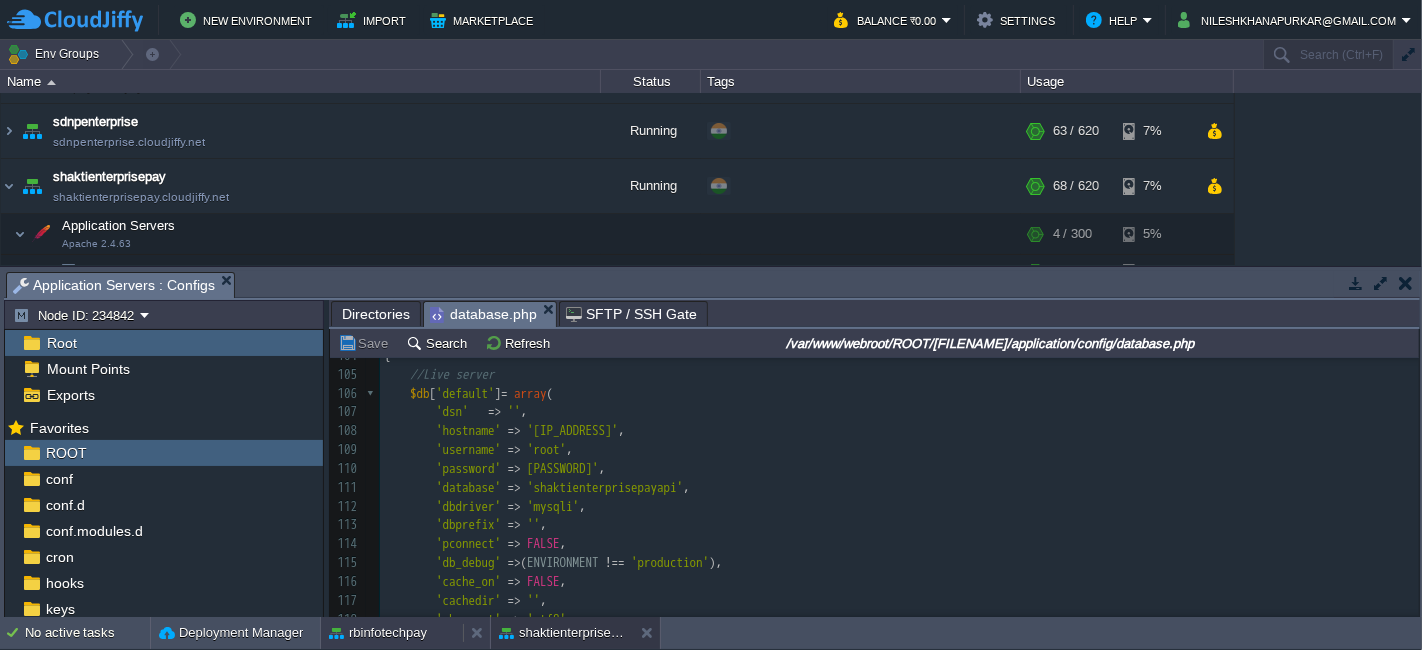 click on "rbinfotechpay" at bounding box center (378, 633) 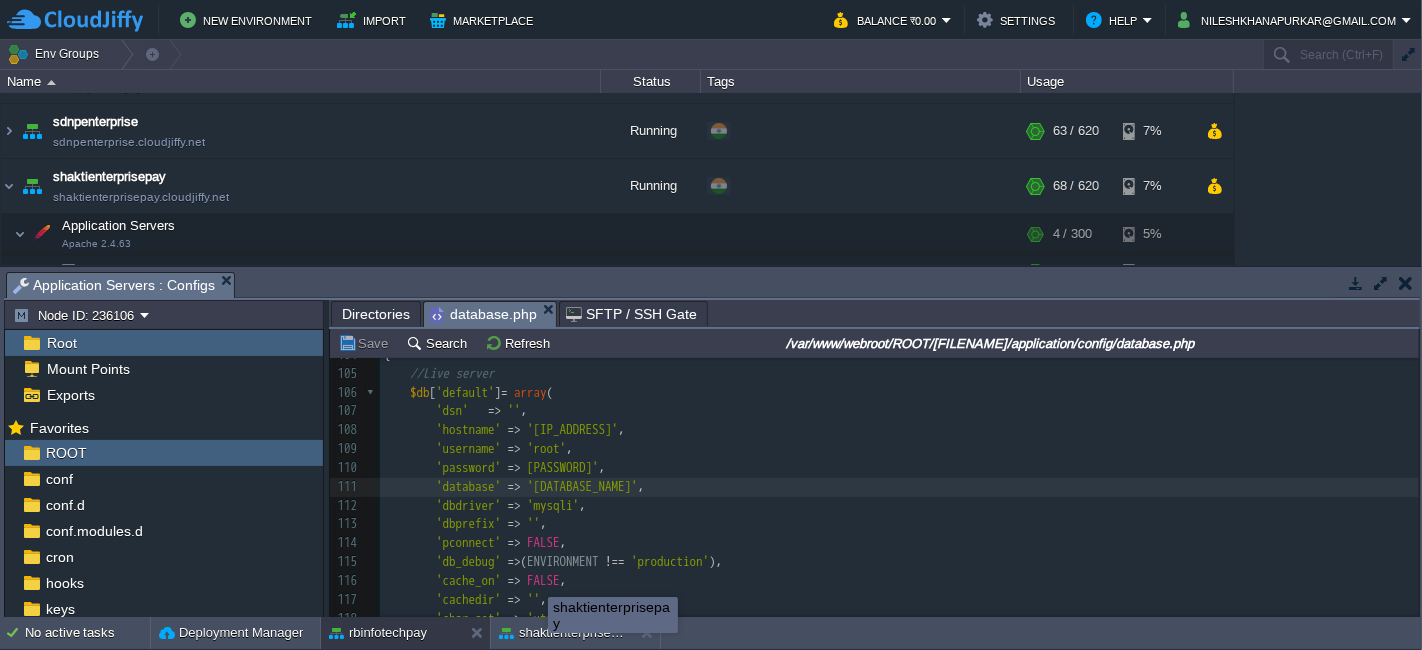 click on "shaktienterprisepay" at bounding box center [613, 615] 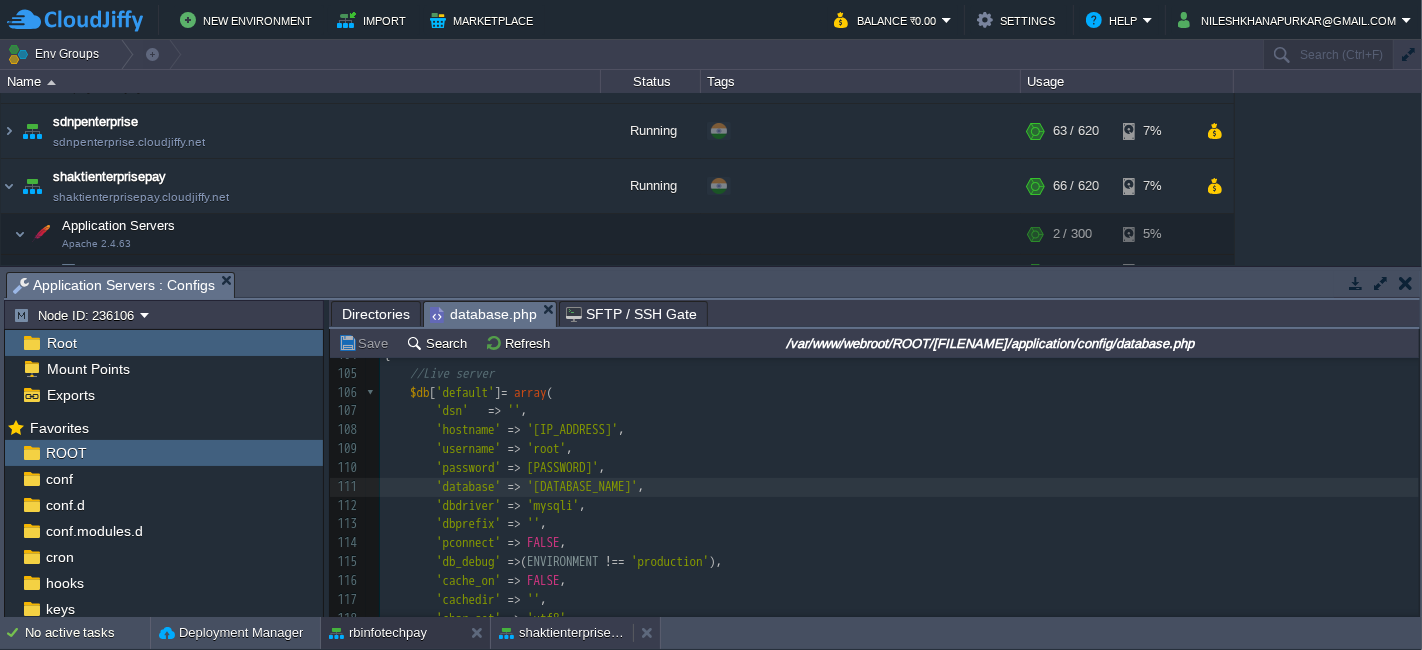 click on "shaktienterprisepay" at bounding box center (562, 633) 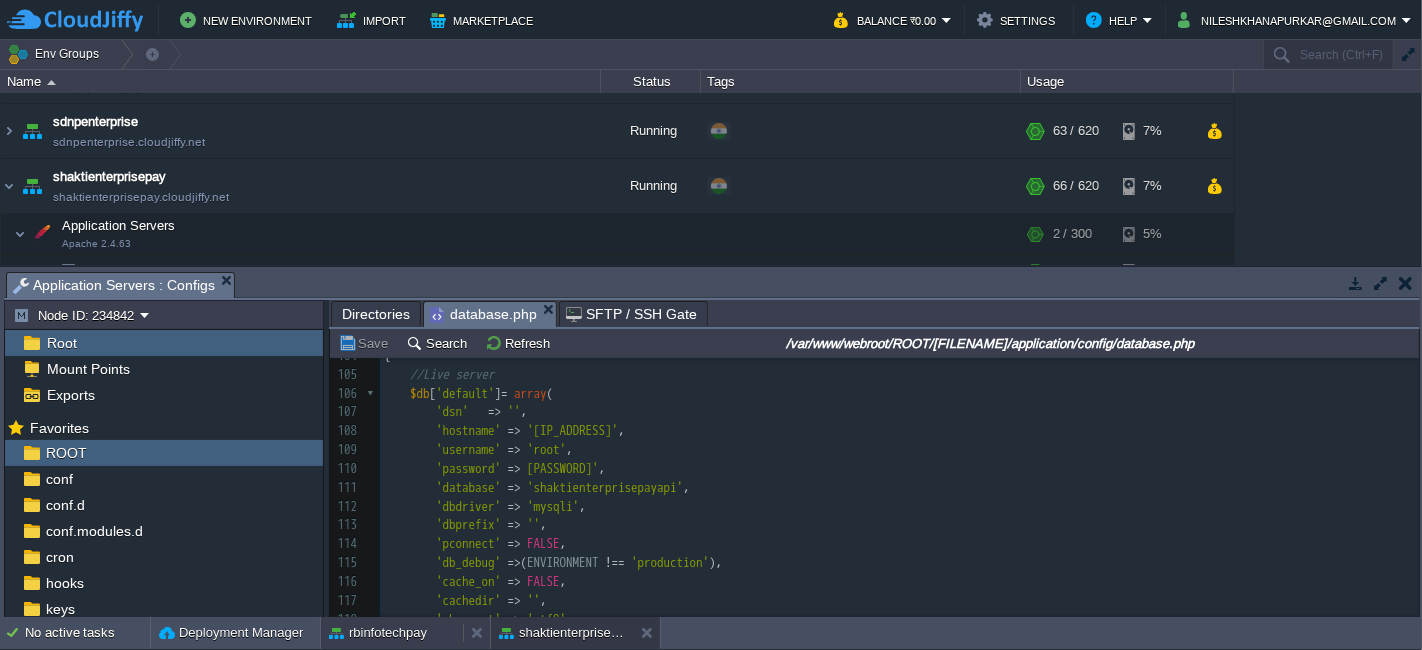 click on "rbinfotechpay" at bounding box center [378, 633] 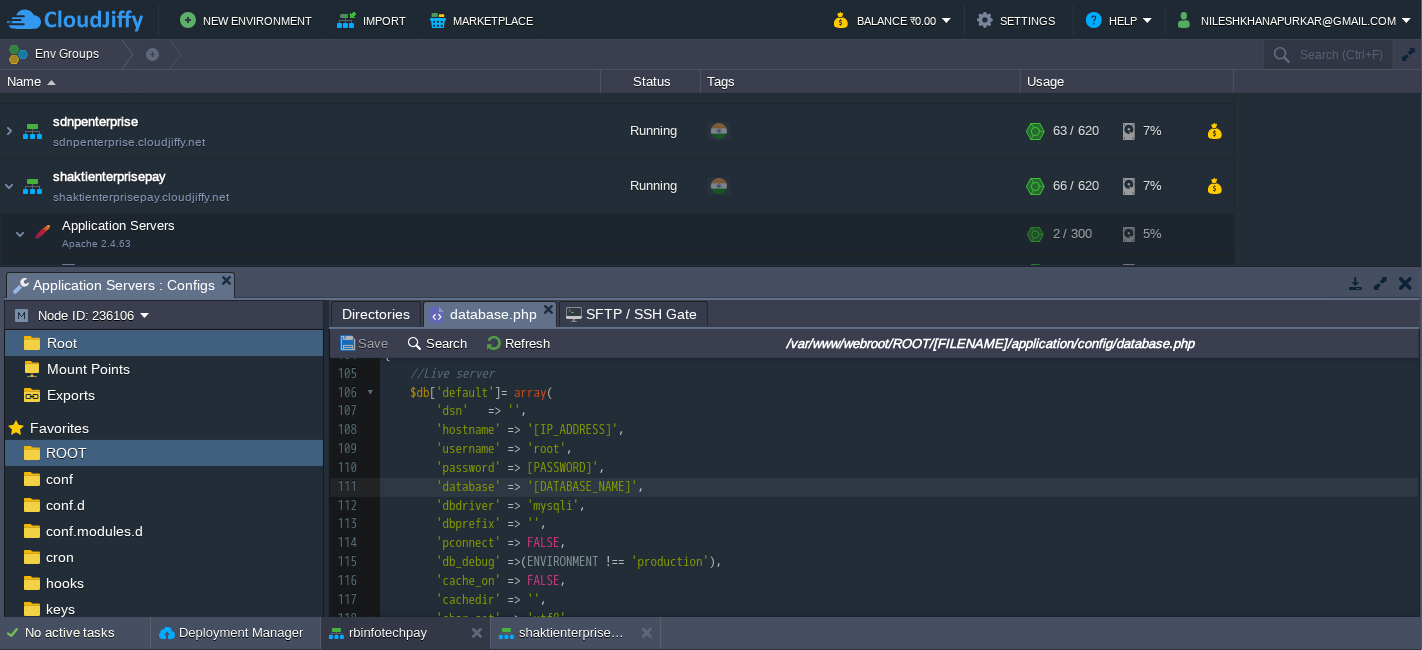 click on "[FILENAME] [FILENAME].cloudjiffy.net Running                                 + Add to Env Group                                                                                                                                                            RAM                 20%                                         CPU                 1%                             128 / 620                    13%       [FILENAME] [FILENAME].cloudjiffy.net Running                                 + Add to Env Group                                                                                                                                                            RAM                 7%                                         CPU                 1%                             47 / 620                    5%       [FILENAME] [FILENAME].cloudjiffy.net Running                                 + Add to Env Group                                                                                                    RAM" at bounding box center (711, 179) 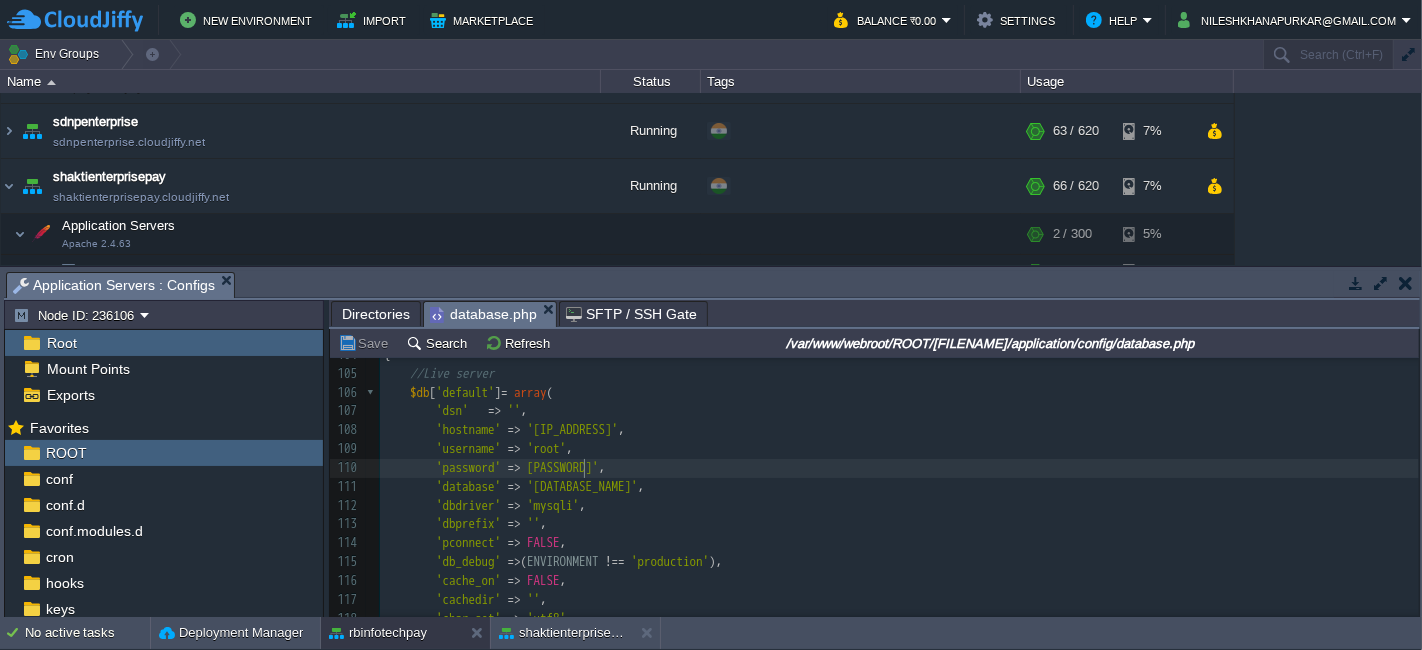 type on "[PASSWORD]" 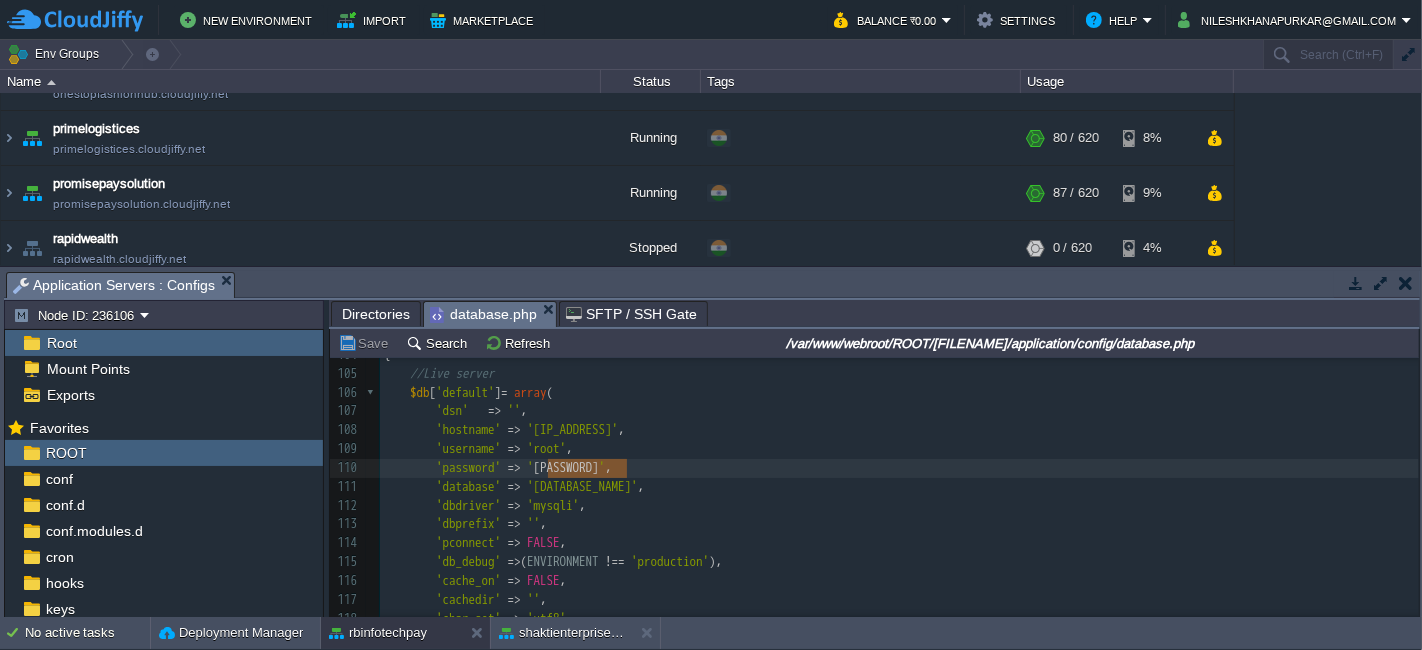 scroll, scrollTop: 201, scrollLeft: 0, axis: vertical 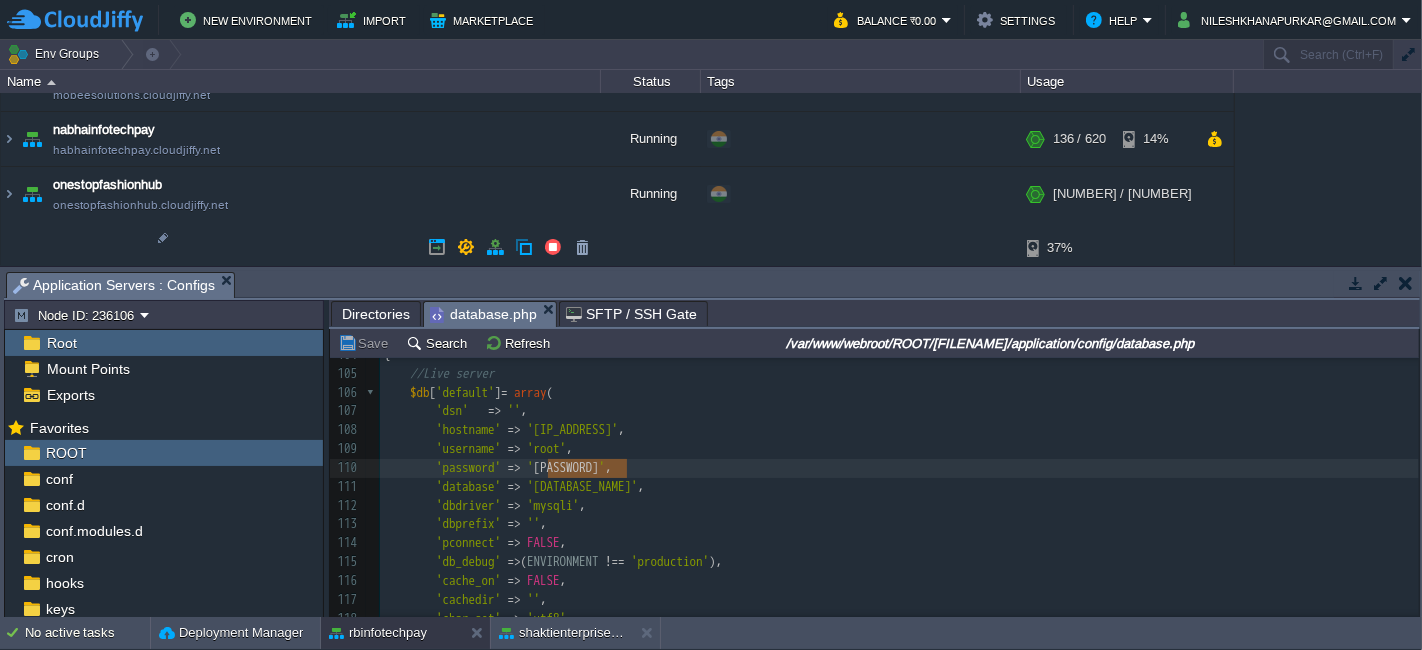 click at bounding box center (9, 345) 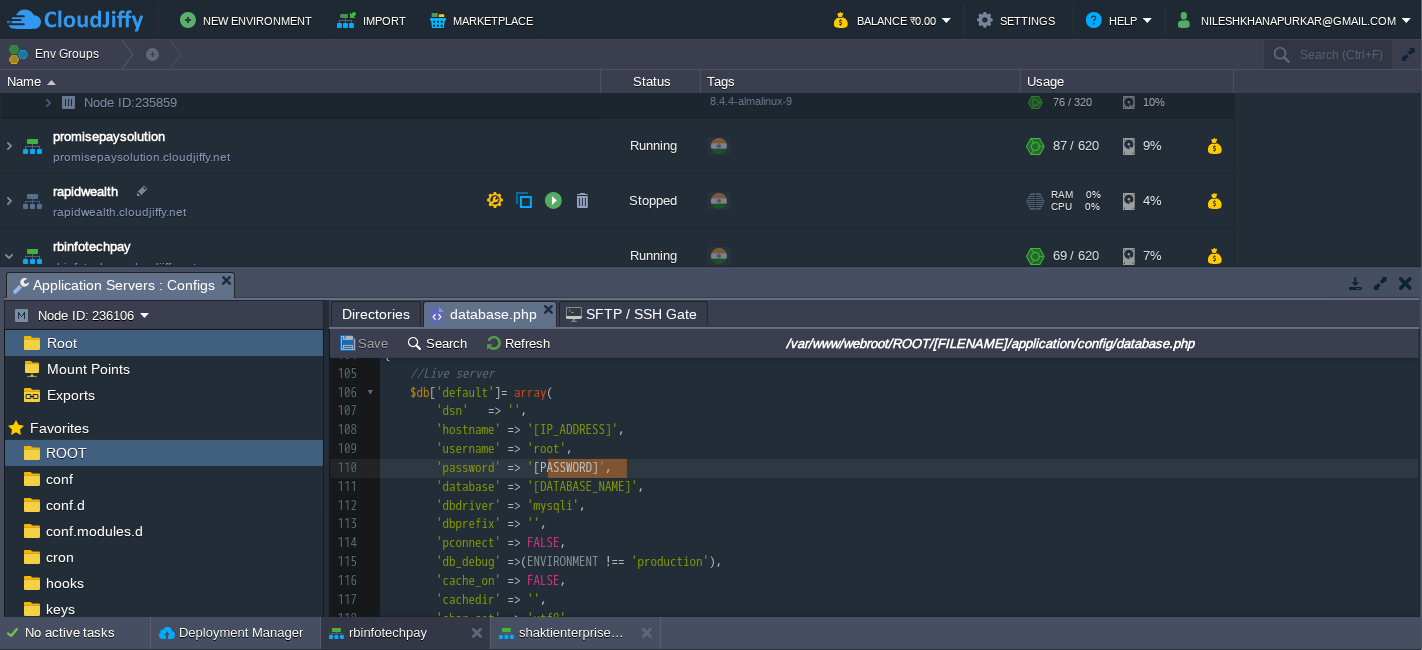 scroll, scrollTop: 423, scrollLeft: 0, axis: vertical 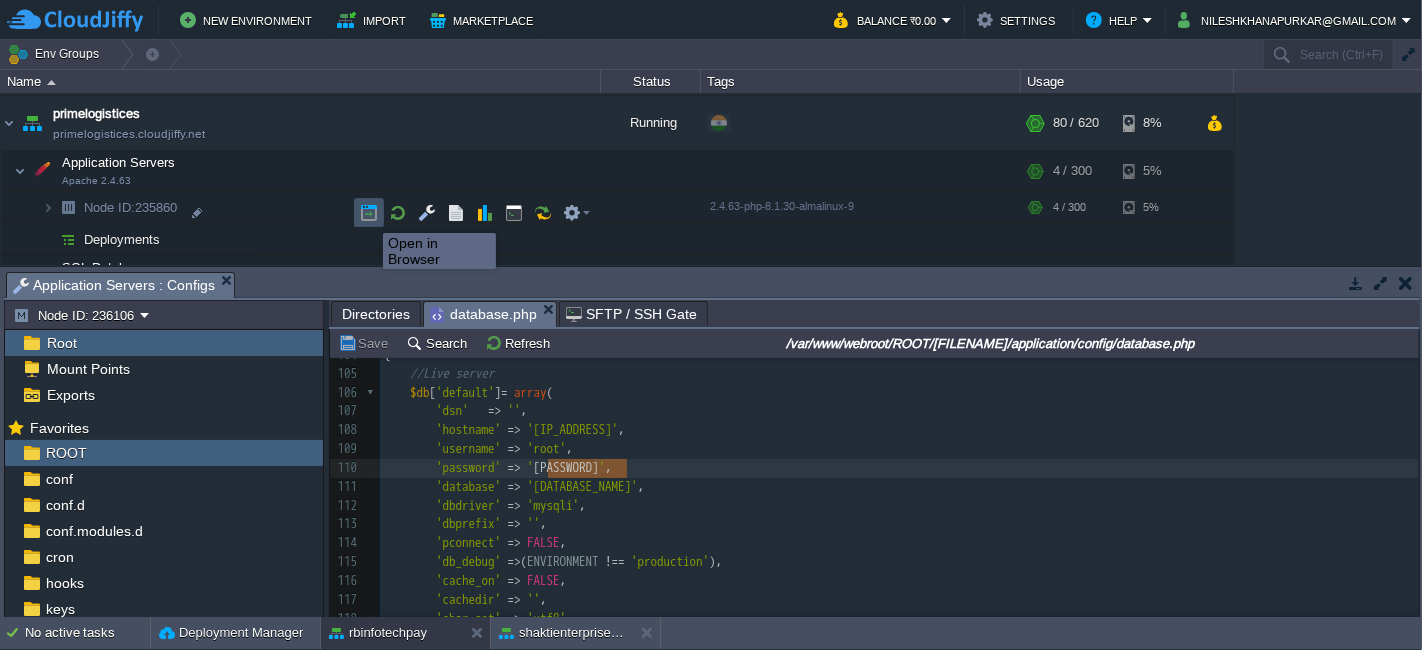 click at bounding box center (369, 213) 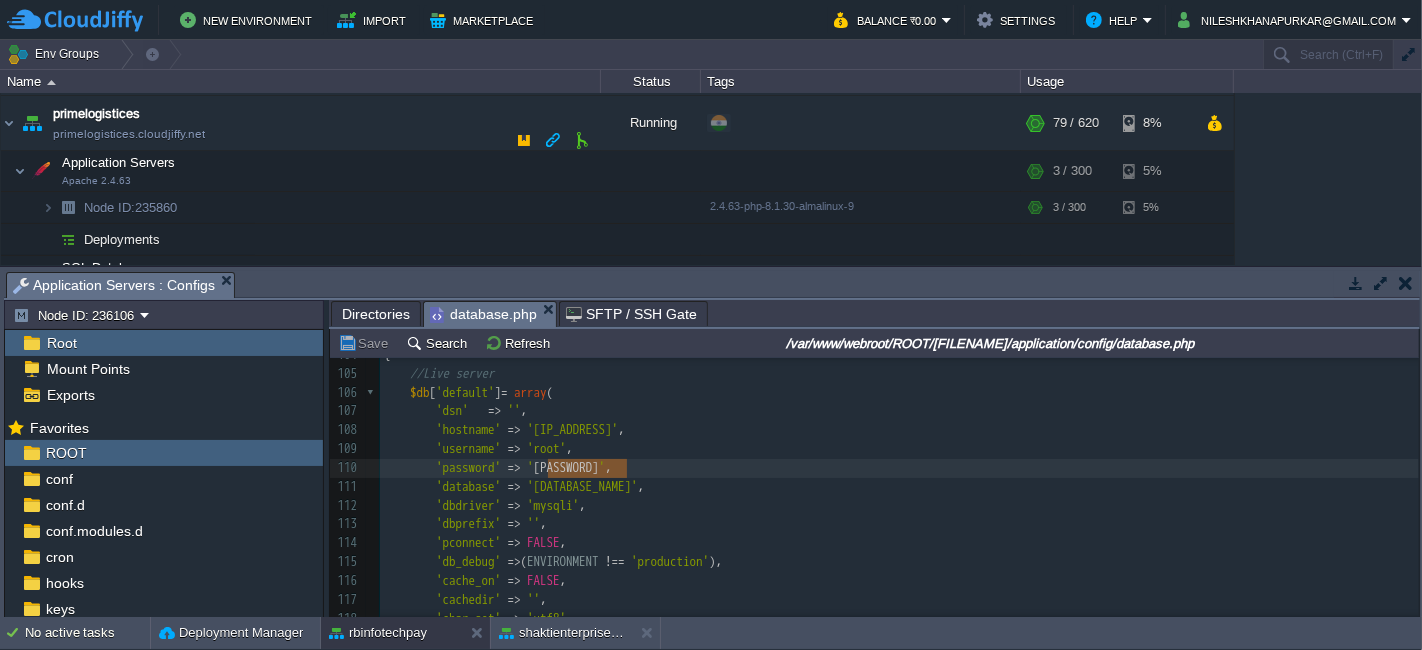 scroll, scrollTop: 312, scrollLeft: 0, axis: vertical 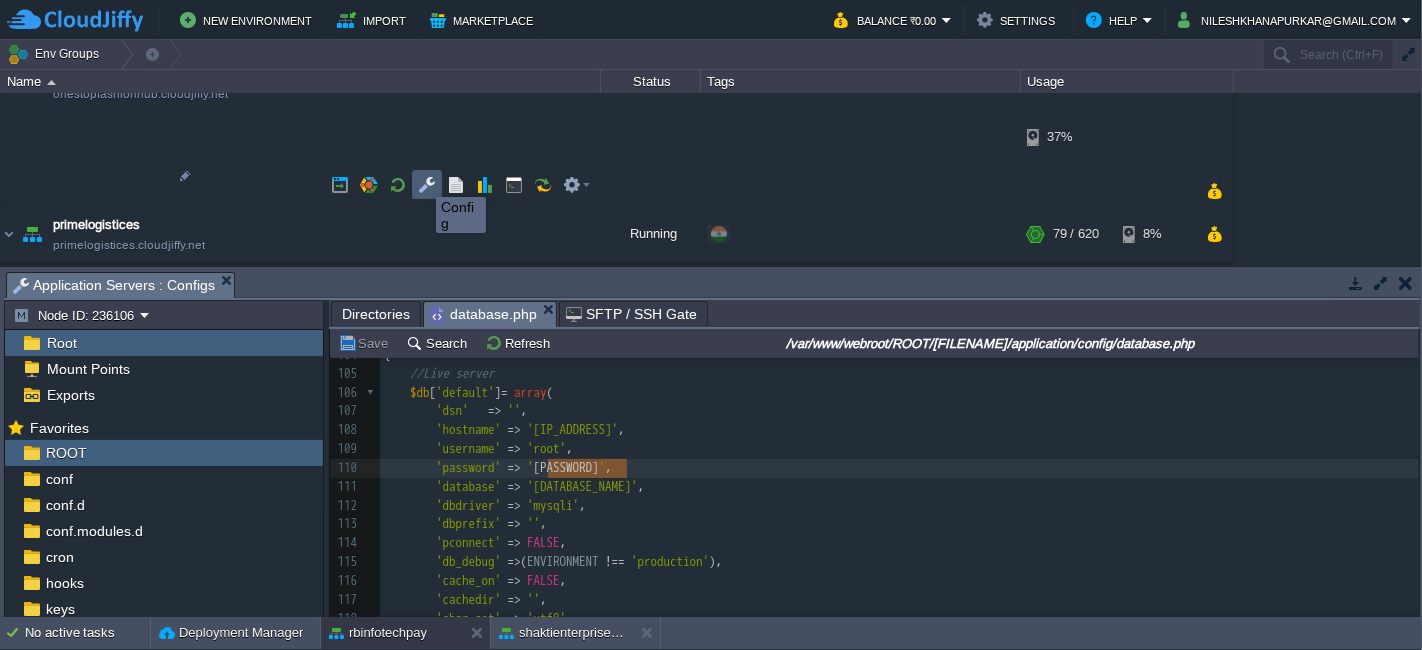 click at bounding box center [427, 185] 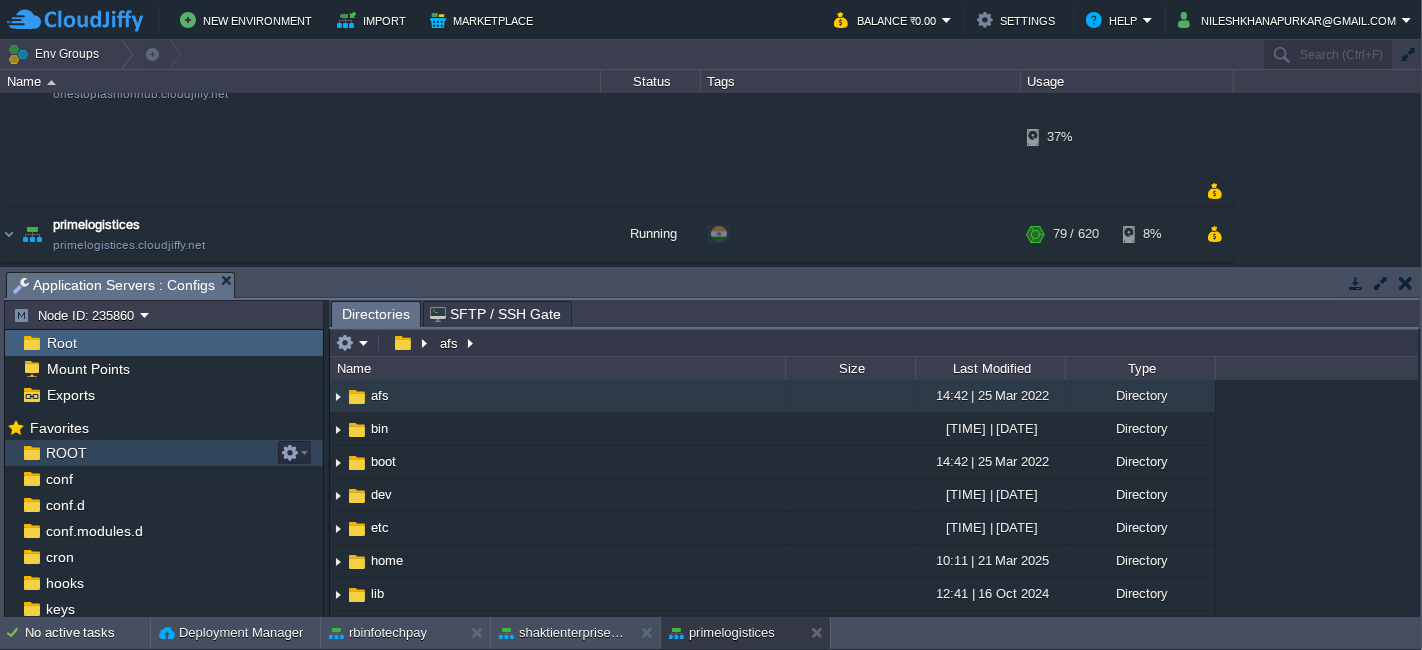 click on "ROOT" at bounding box center (66, 453) 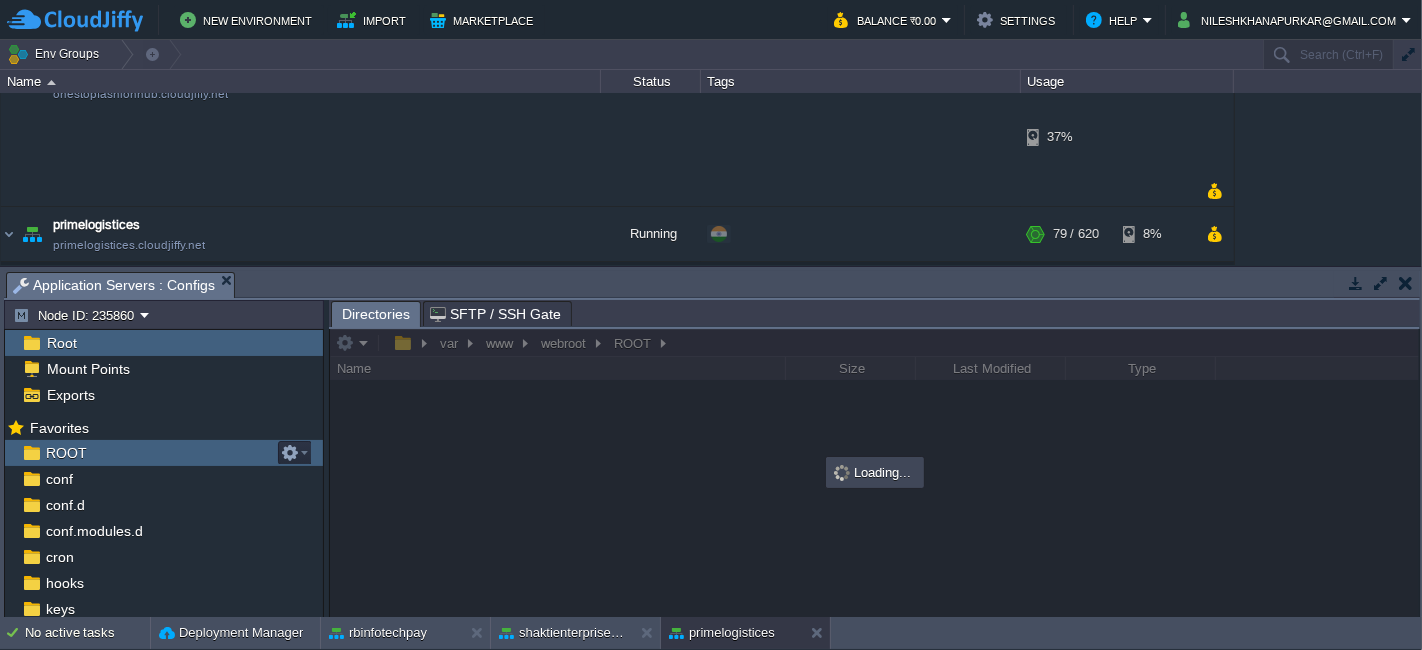 click on "ROOT" at bounding box center (66, 453) 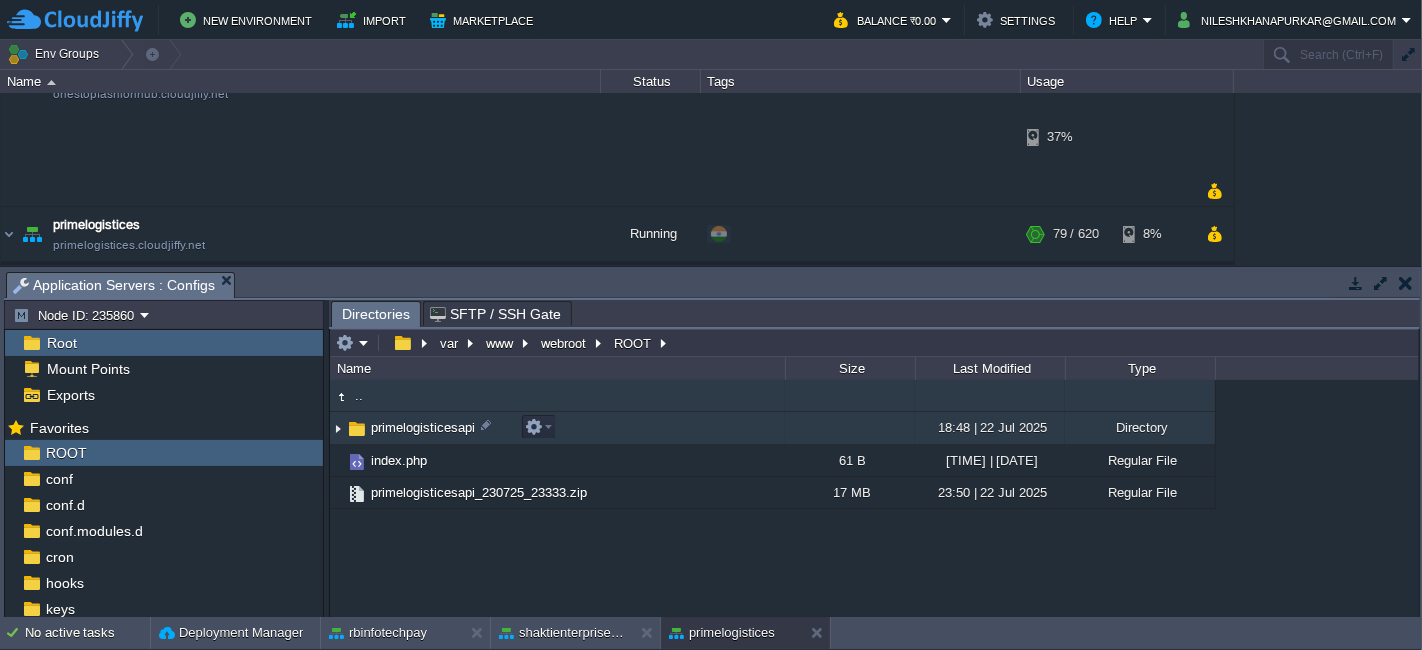 click on "primelogisticesapi" at bounding box center (557, 428) 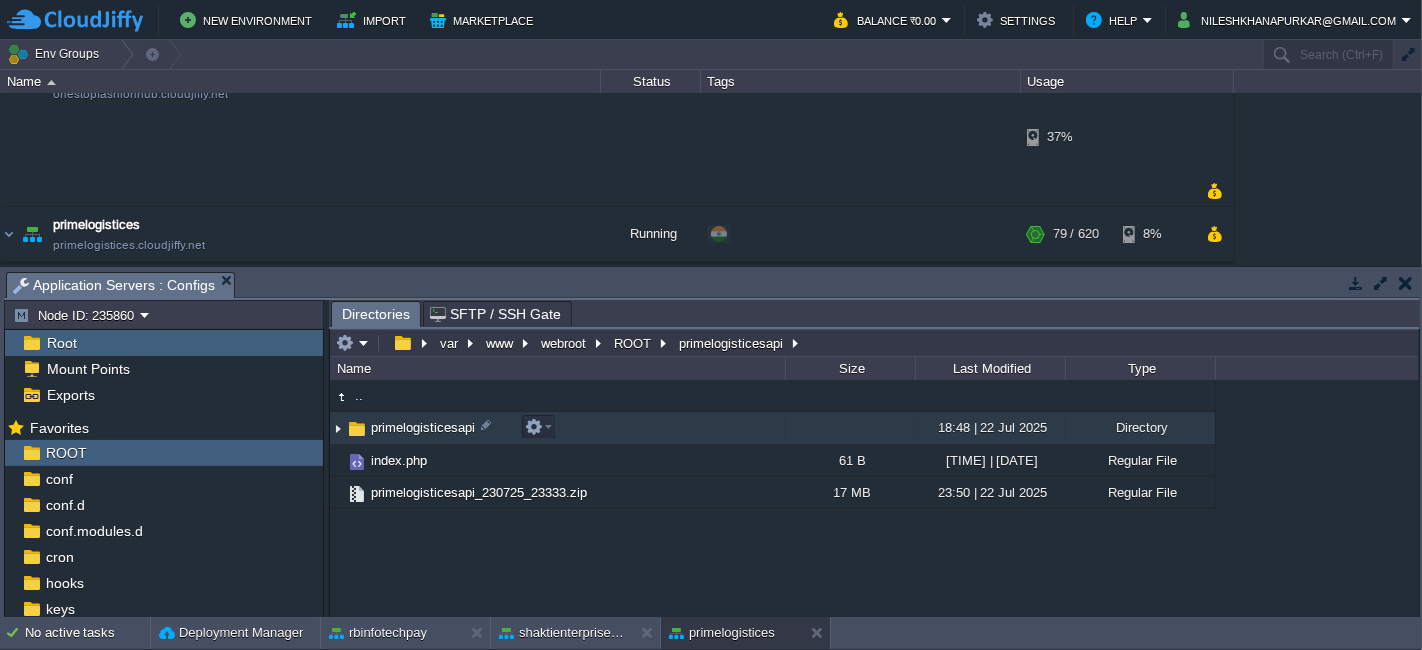 click on "primelogisticesapi" at bounding box center [557, 428] 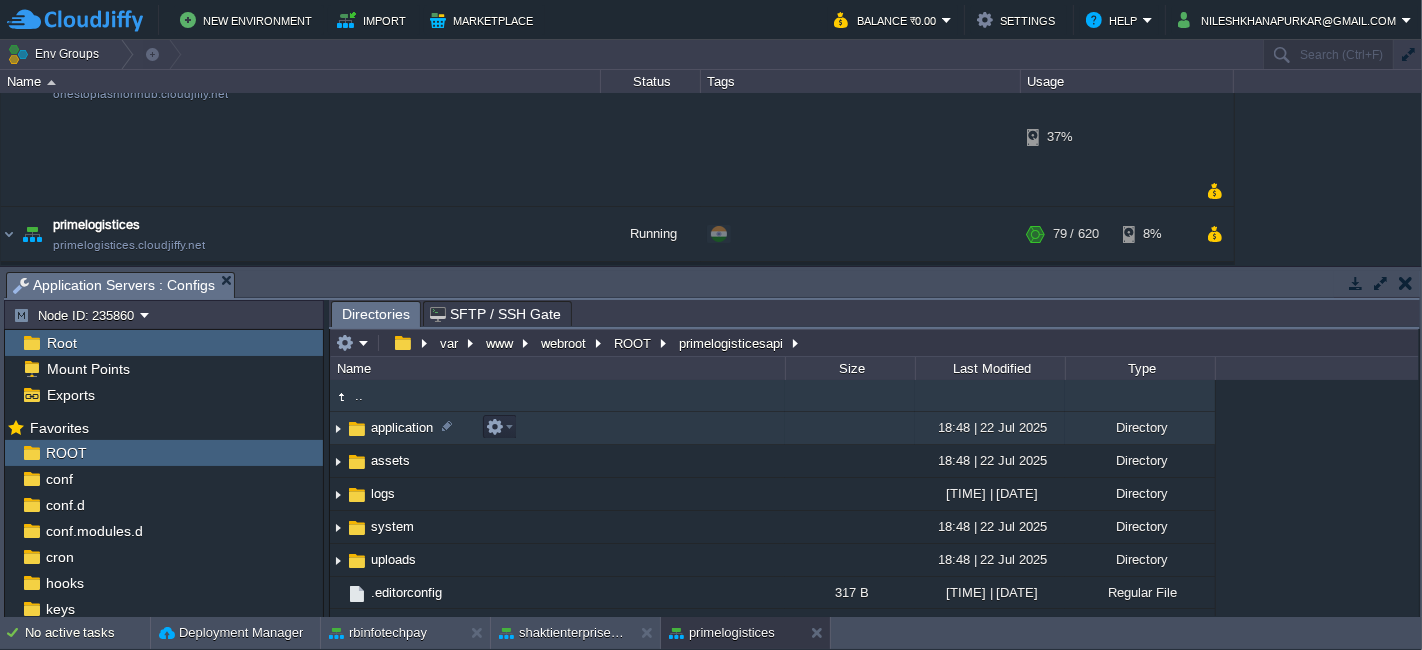 click on "application" at bounding box center (557, 428) 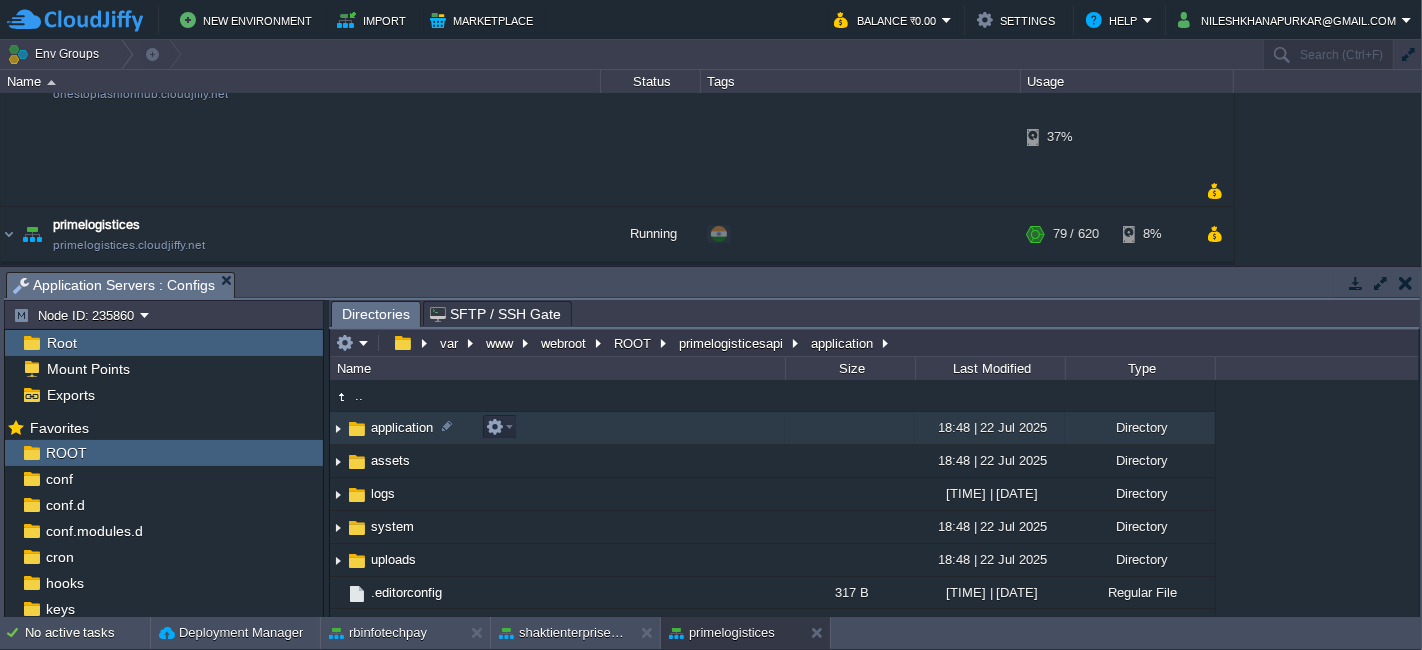 click on "application" at bounding box center (557, 428) 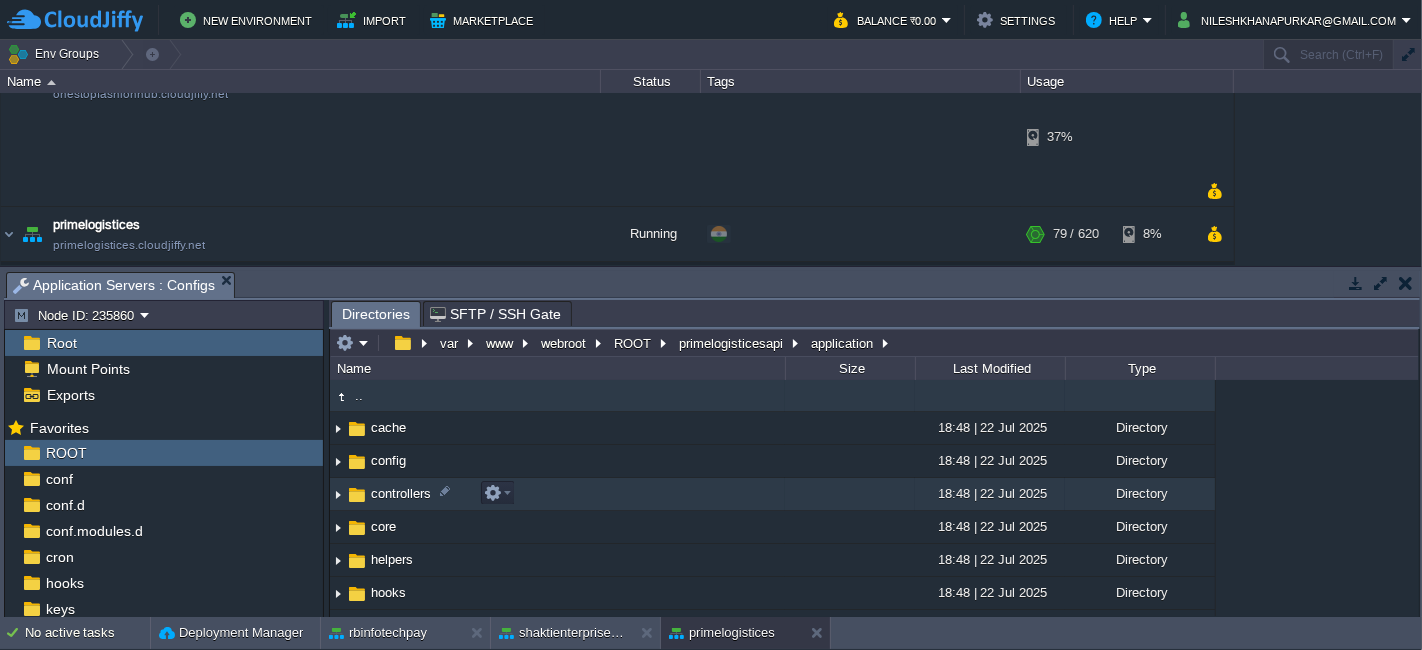 click on "controllers" at bounding box center (557, 494) 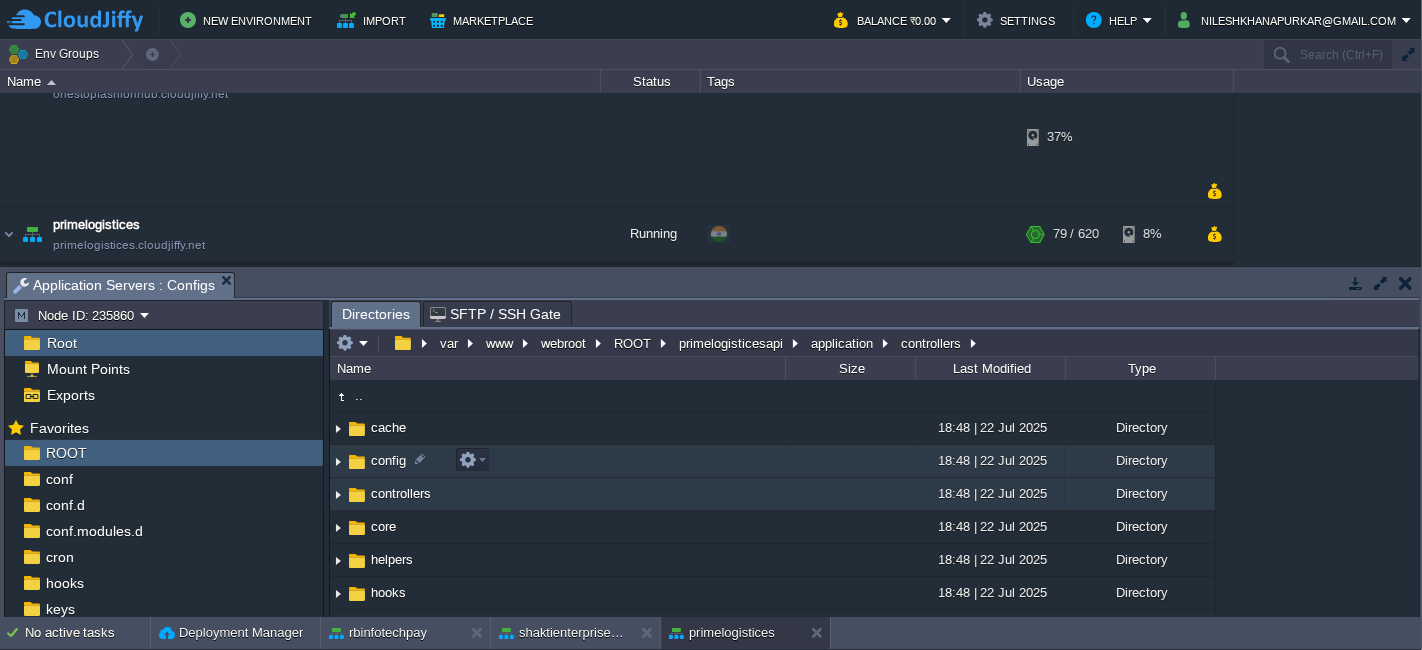 click on "config" at bounding box center [557, 461] 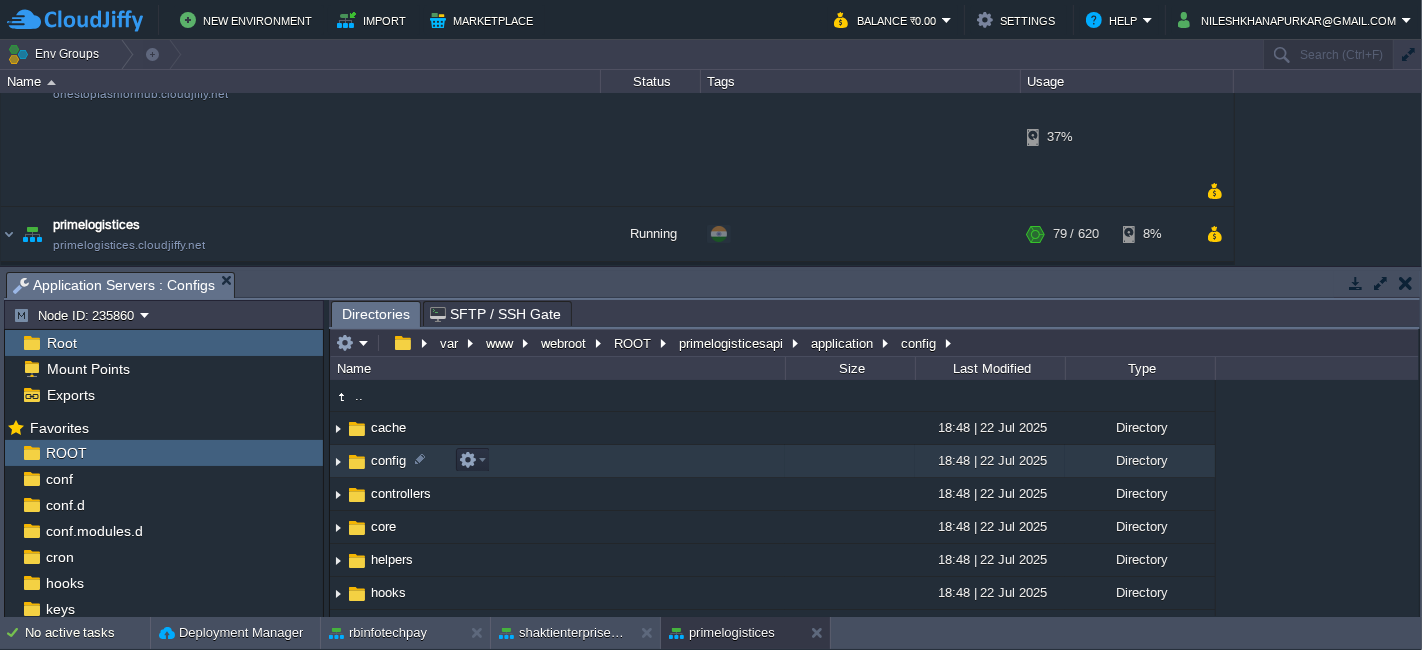 click on "config" at bounding box center (557, 461) 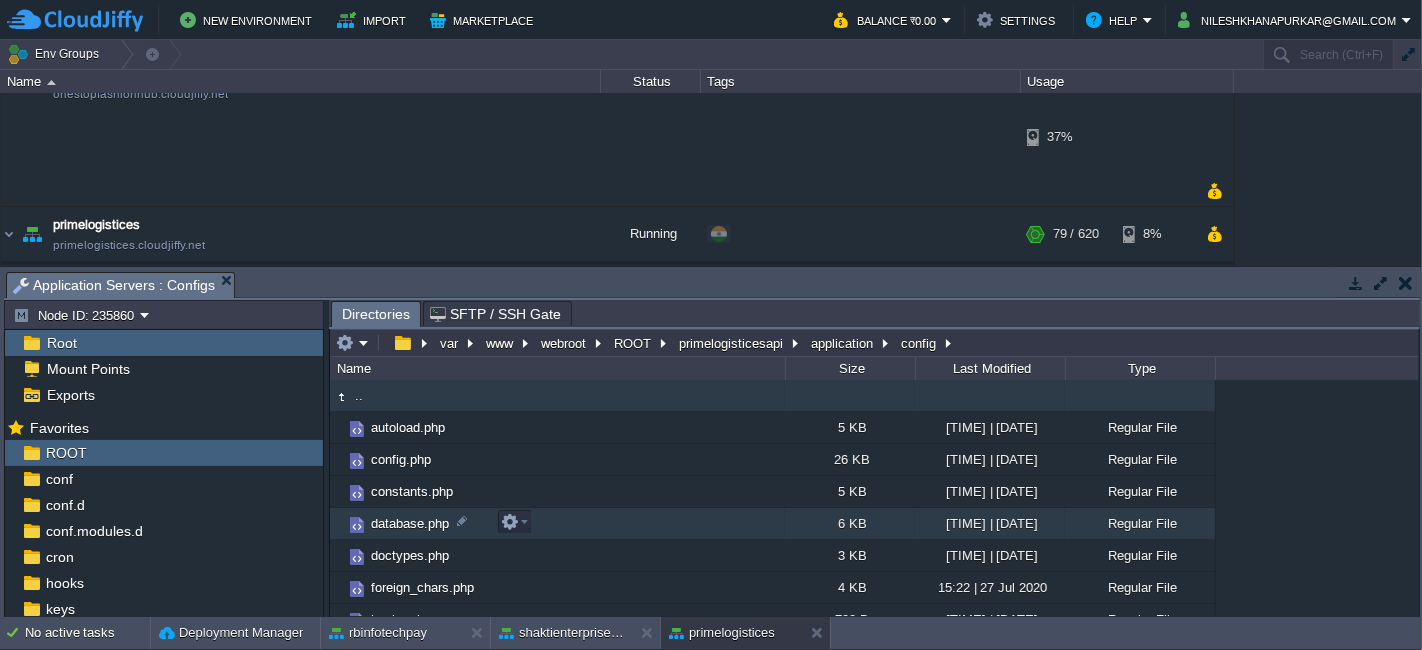 click on "database.php" at bounding box center (557, 524) 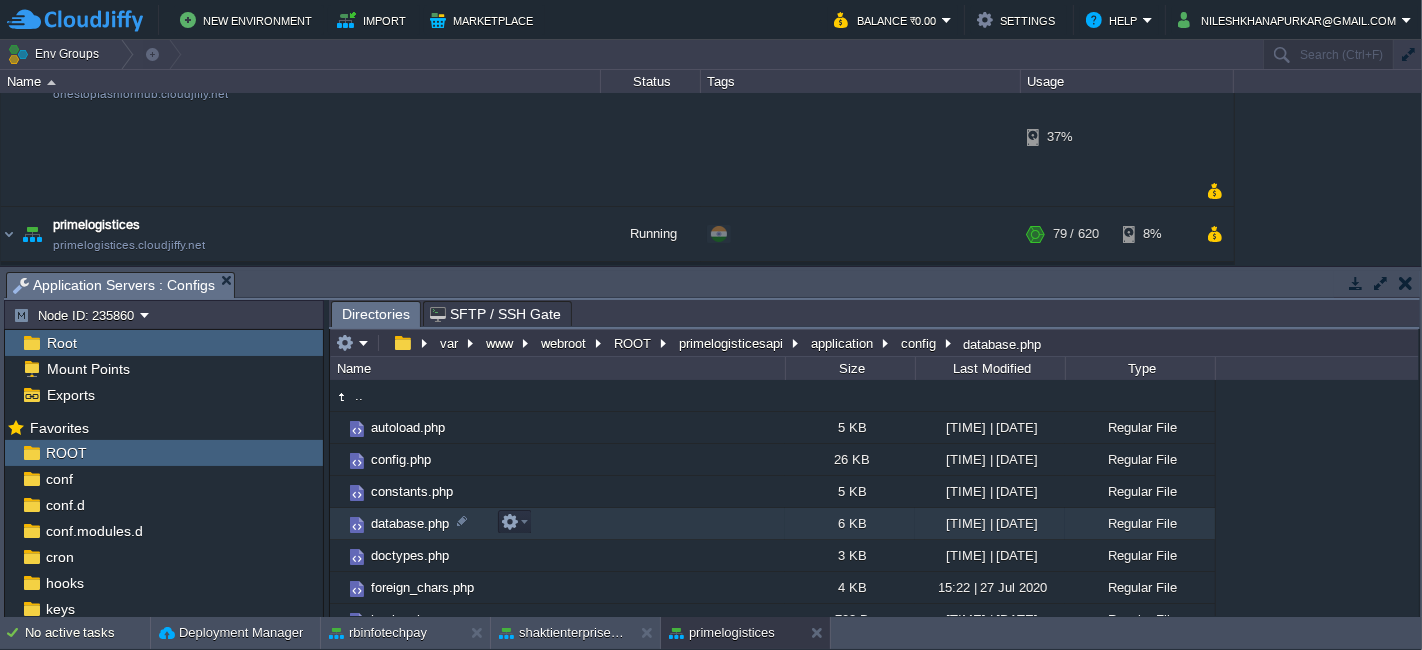 click on "database.php" at bounding box center [557, 524] 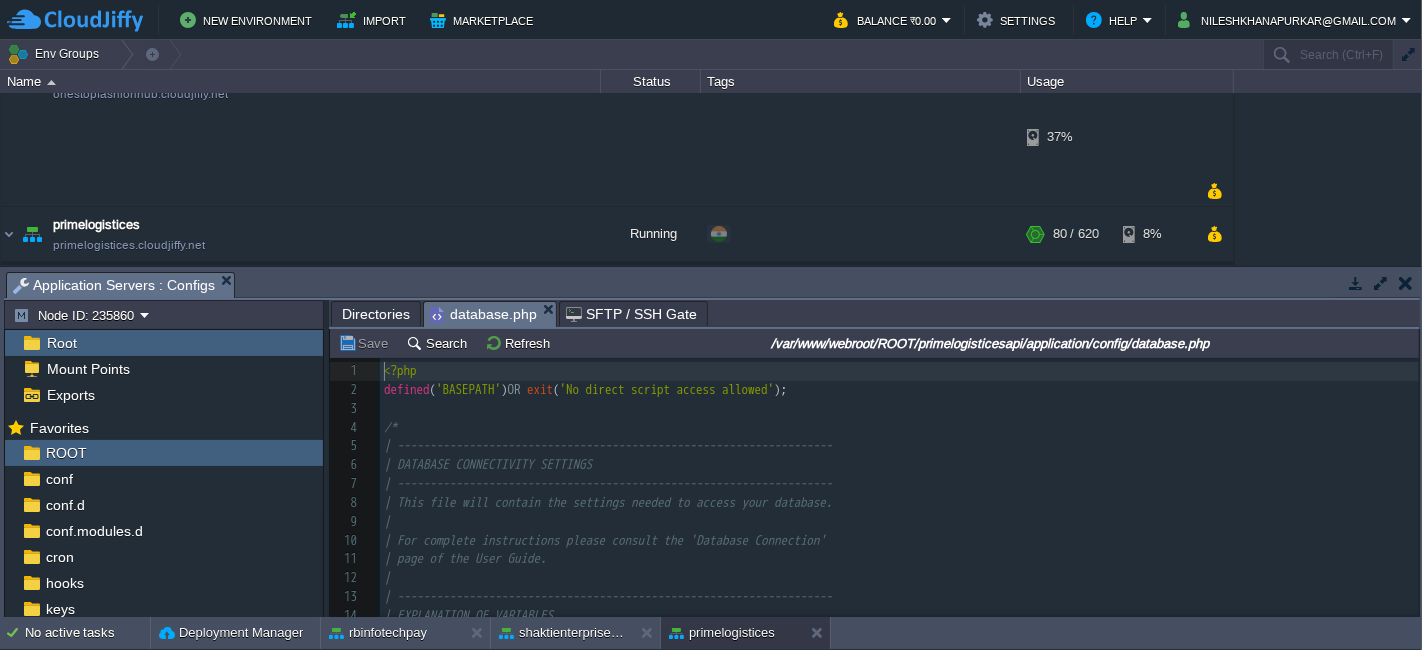 scroll, scrollTop: 6, scrollLeft: 0, axis: vertical 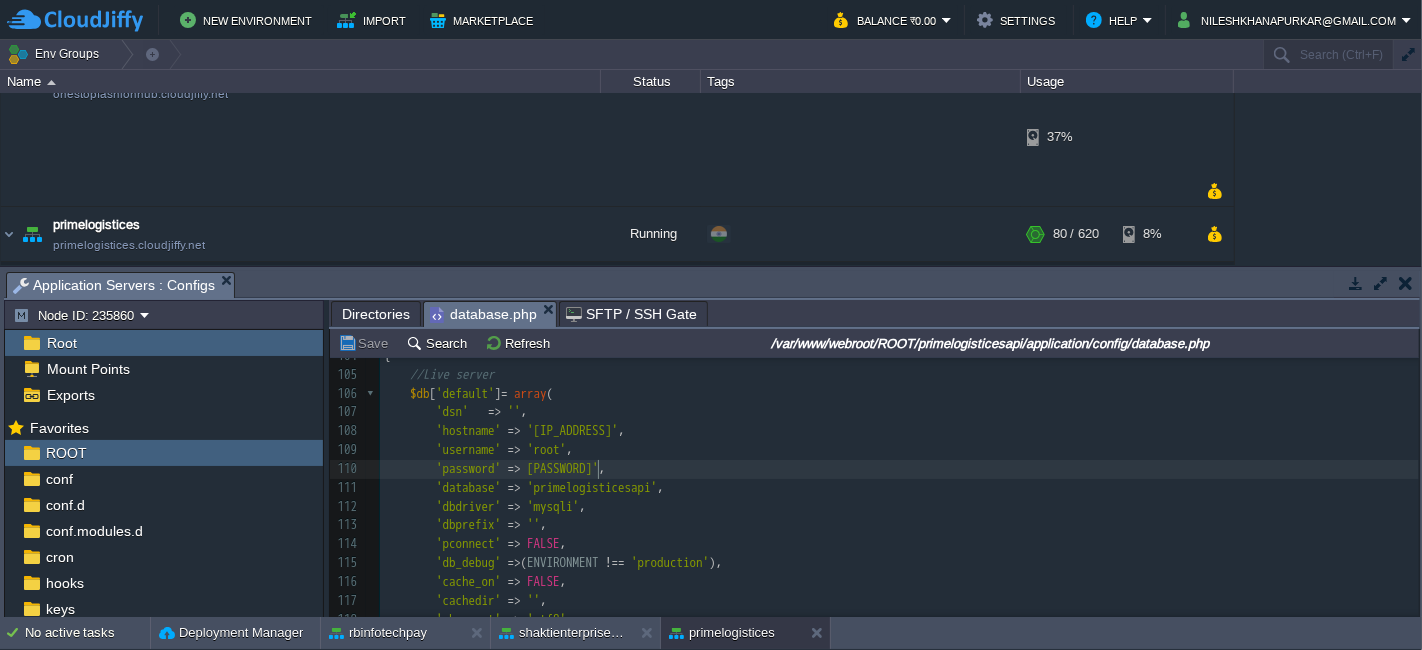 click on "[PASSWORD]'" at bounding box center [563, 468] 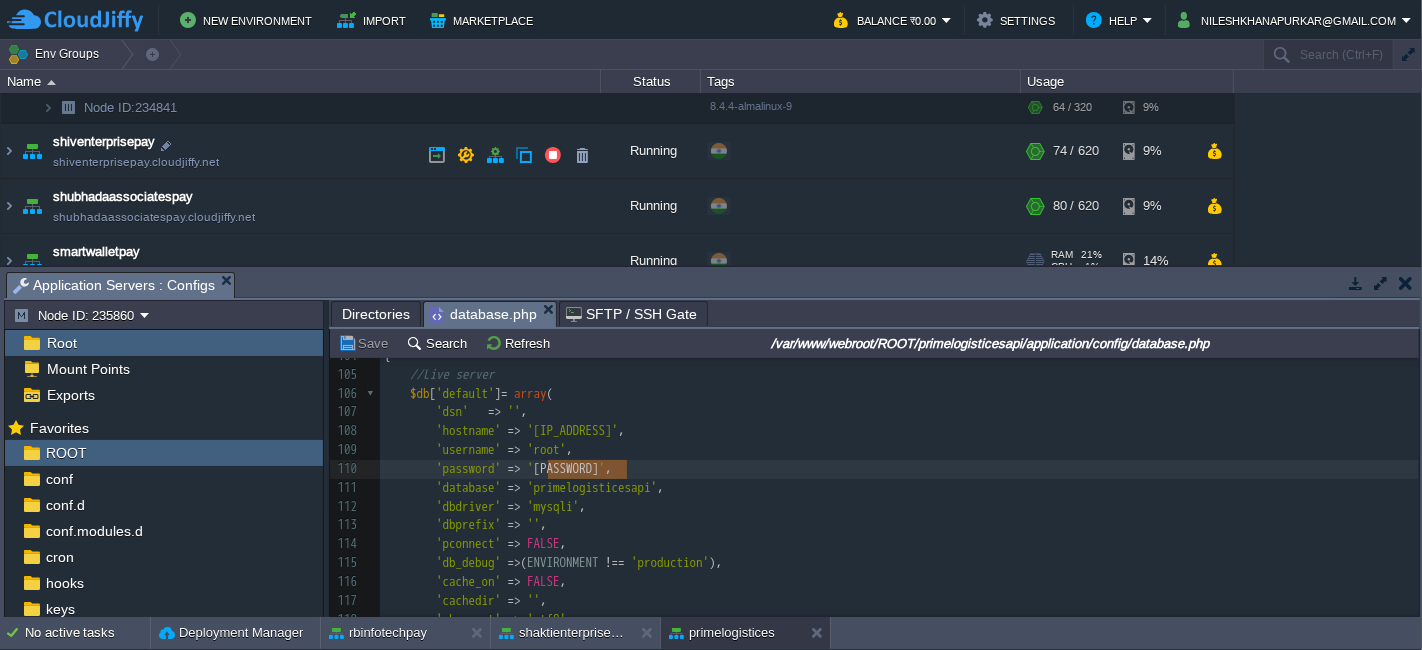 scroll, scrollTop: 1393, scrollLeft: 0, axis: vertical 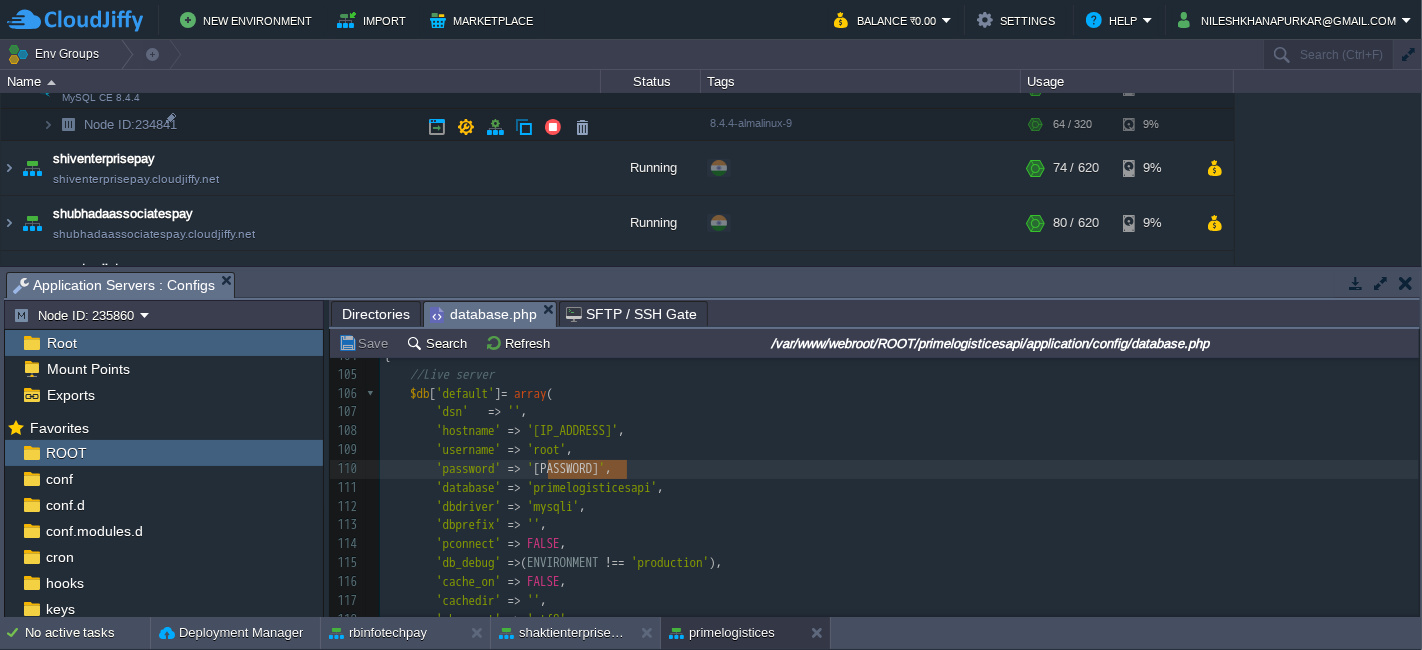click at bounding box center (9, 333) 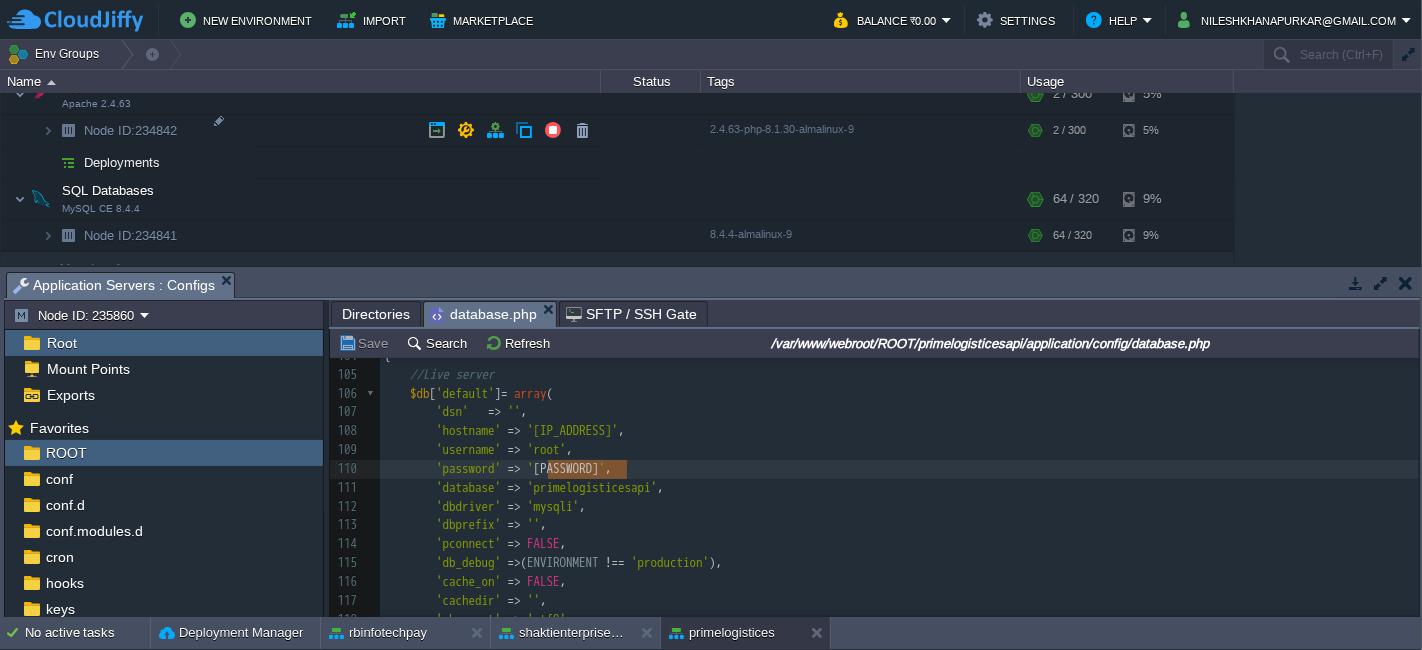 scroll, scrollTop: 1569, scrollLeft: 0, axis: vertical 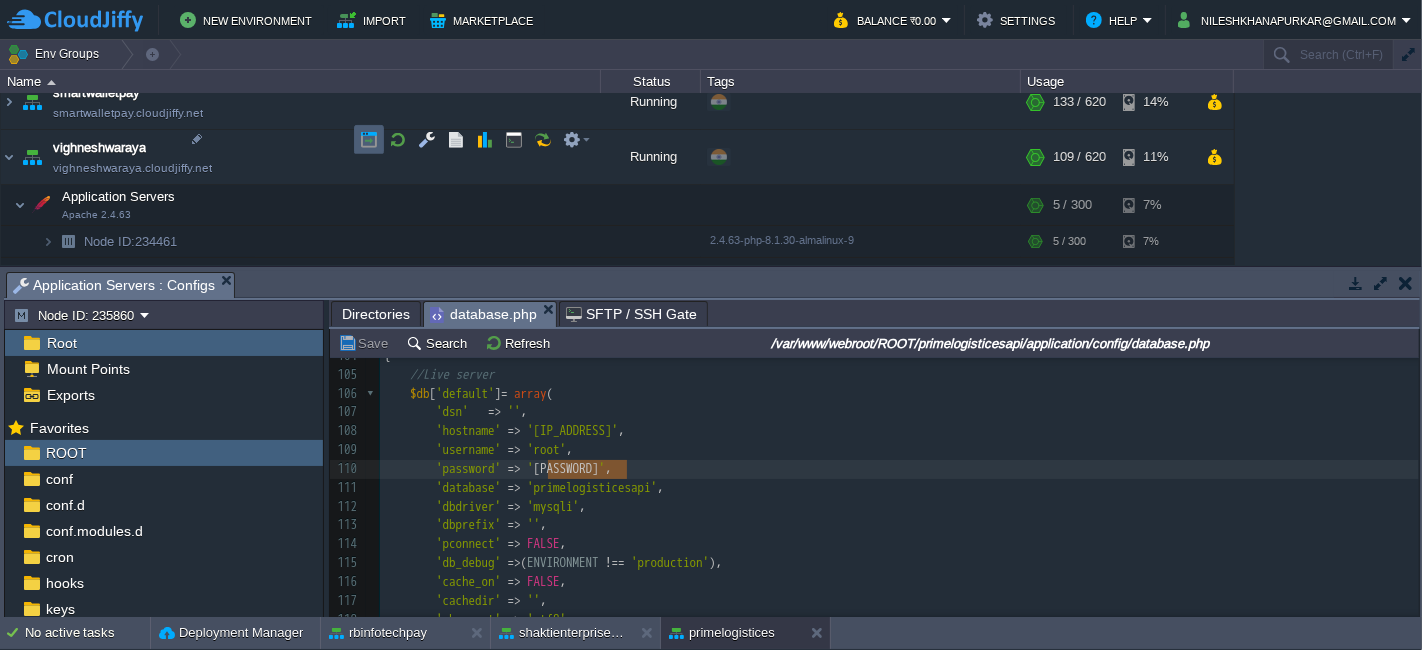 click at bounding box center (369, 140) 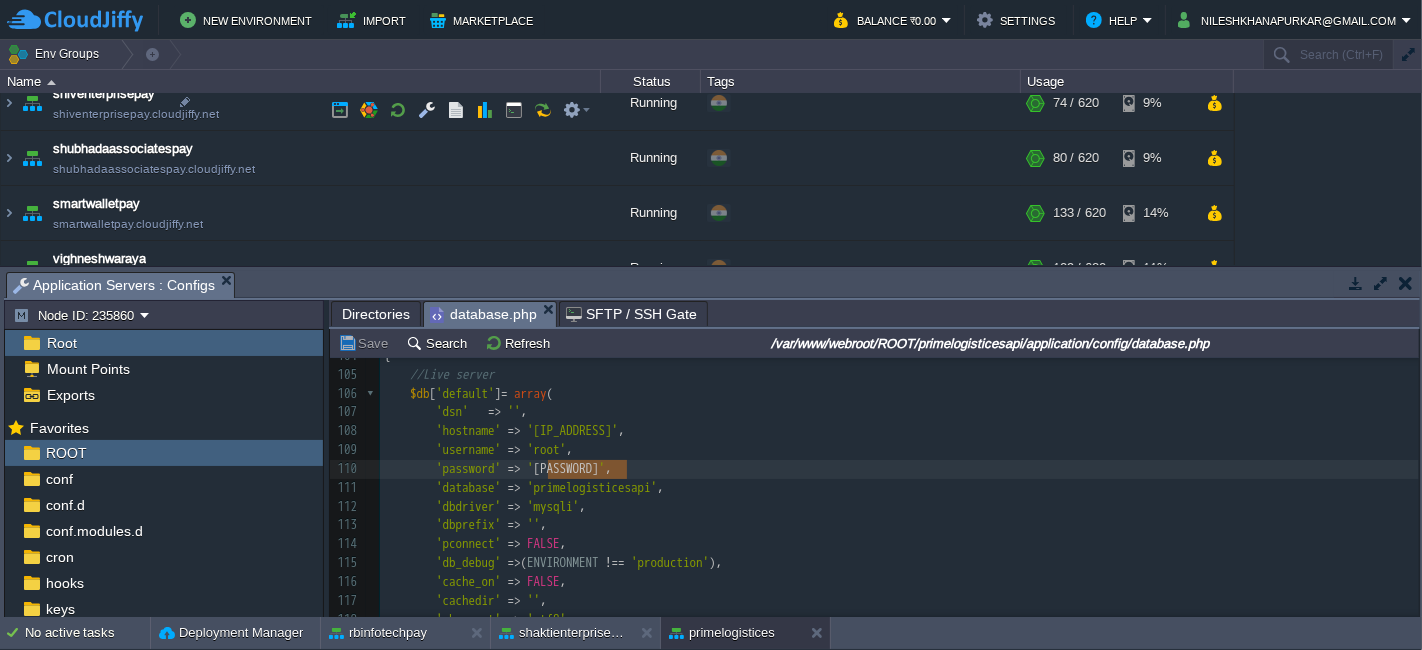scroll, scrollTop: 1347, scrollLeft: 0, axis: vertical 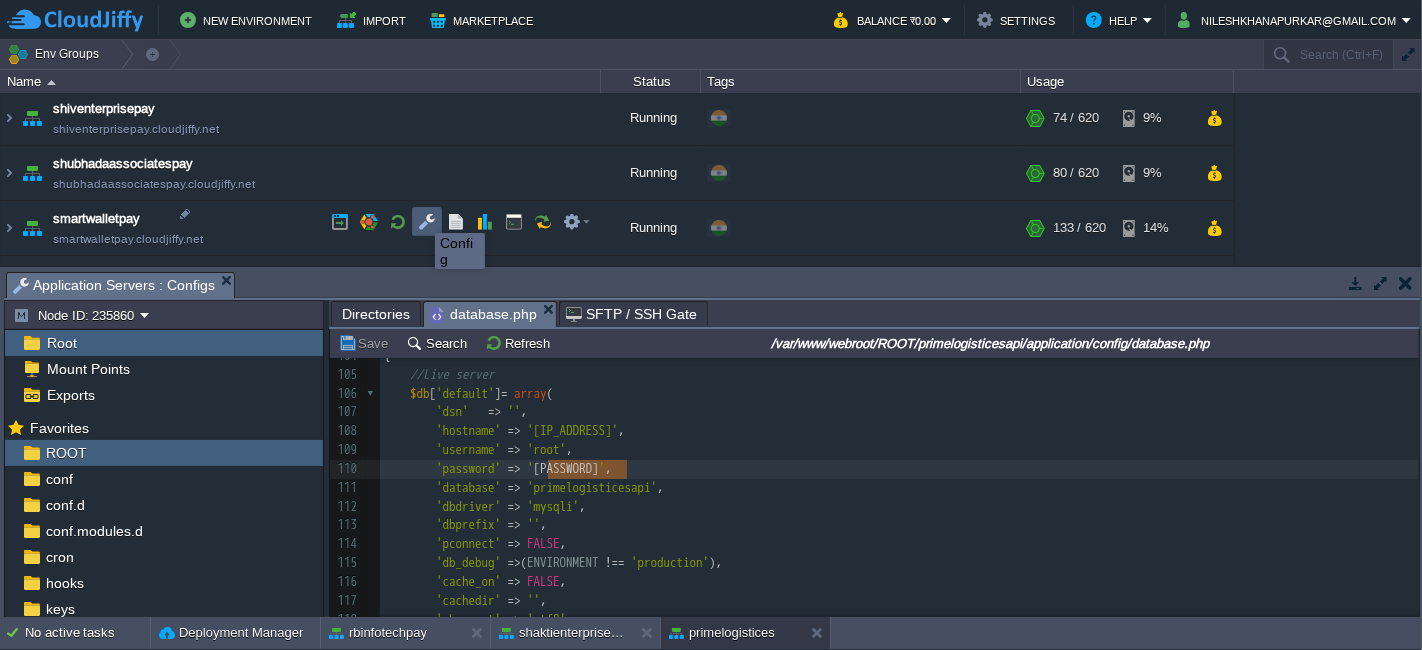 click at bounding box center (427, 222) 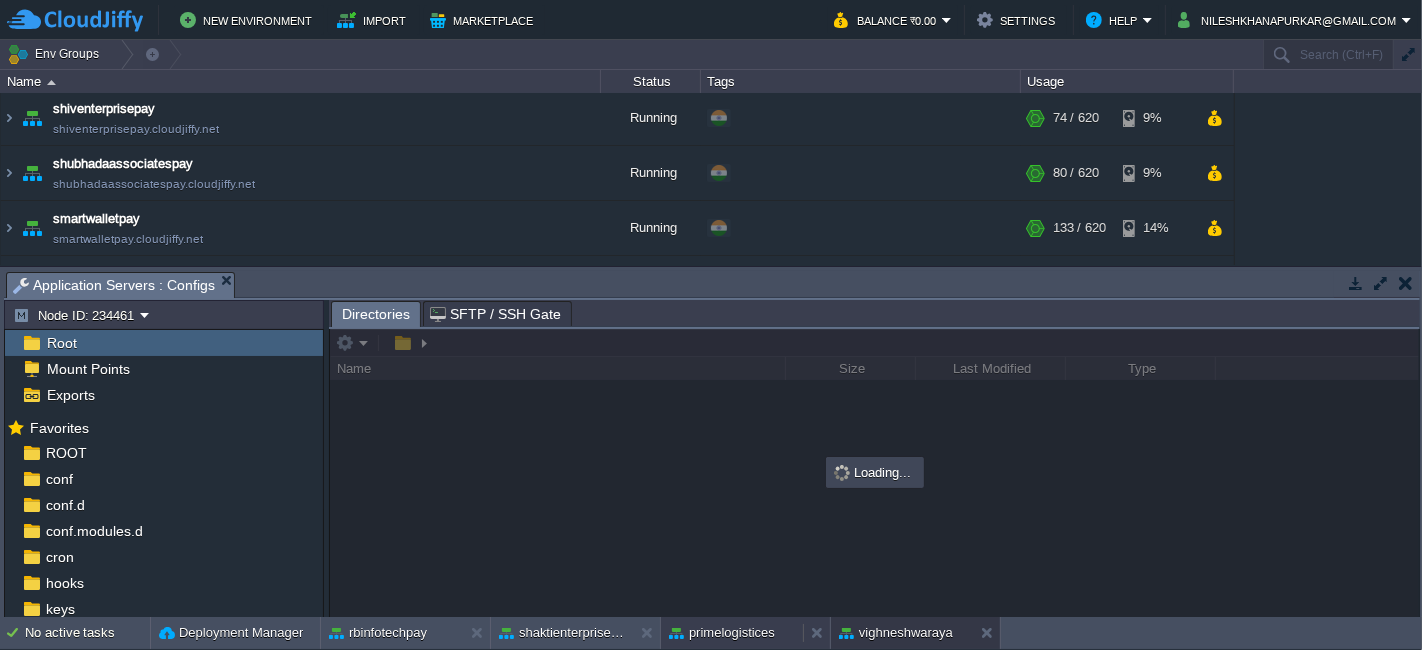 click on "primelogistices" at bounding box center [722, 633] 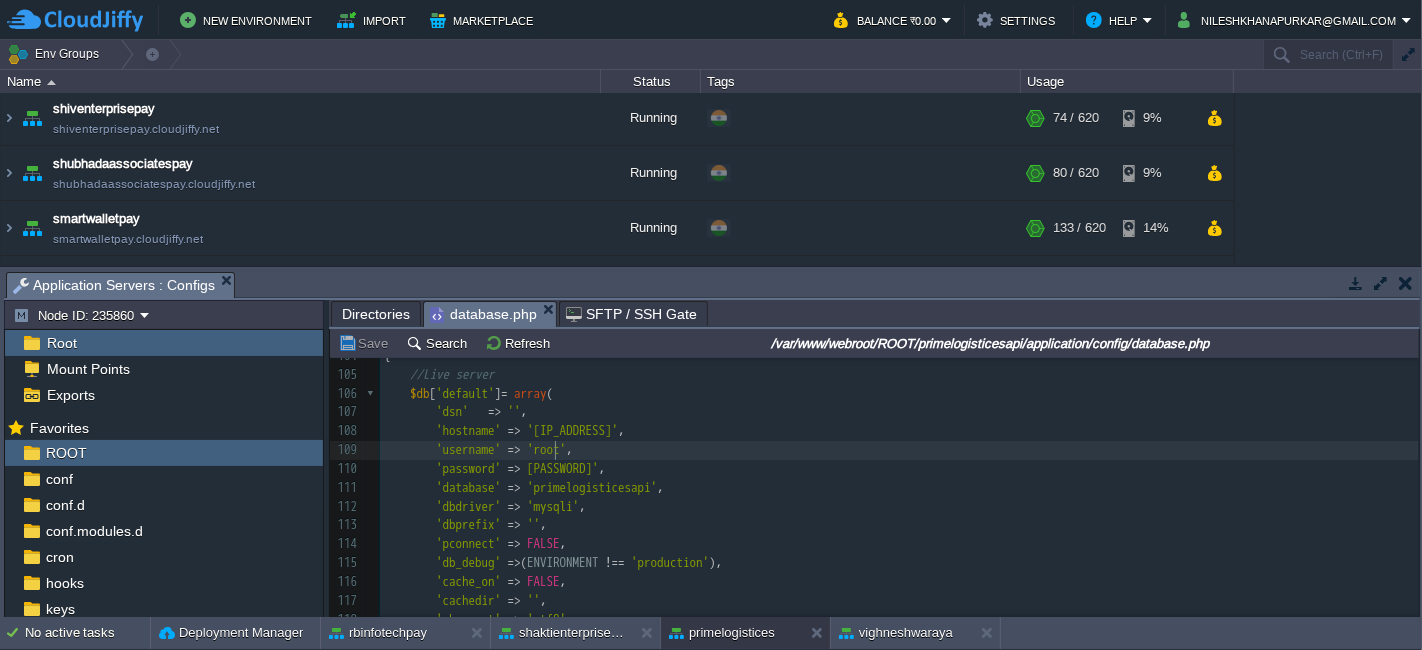 click on "x <?php    94           'encrypt'   =>   FALSE , 95           'compress'   =>   FALSE , 96           'stricton'   =>   FALSE , 97           'failover'   =>   array (), 98           'save_queries'   =>   TRUE 99      ); 100      101      102 }     103 else 104 { 105      //Live server 106      $db [ 'default' ]  =   array ( 107           'dsn'     =>   '' , 108           'hostname'   =>   '[IP_ADDRESS]' , 109           'username'   =>   '[USERNAME]' , 110           'password'   =>   '[PASSWORD]' , 111           'database'   =>   '[DATABASE_NAME]' , 112           'dbdriver'   =>   'mysqli' , 113           'dbprefix'   =>   '' , 114           'pconnect'   =>   FALSE , 115           'db_debug'   =>  ( ENVIRONMENT   !==   'production' ), 116           'cache_on'   =>   FALSE , 117           'cachedir'   =>   '' , 118           'char_set'   =>   'utf8' , 119           'dbcollat'   =>   'utf8_general_ci' , 120           'swap_pre'   =>   '' , 121           'encrypt'   =>   FALSE , 122           'compress'   =>" at bounding box center (899, 497) 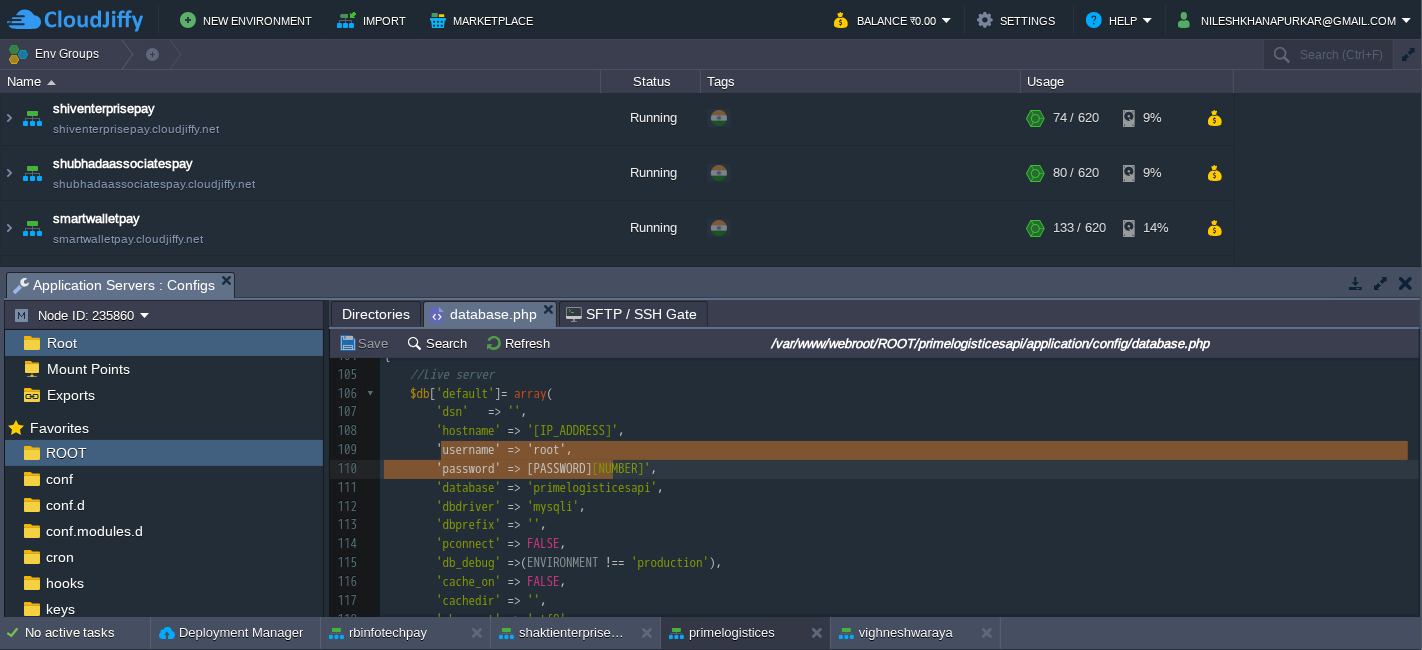 type on "'username' => '[USERNAME]',
'password' => '[PASSWORD]'," 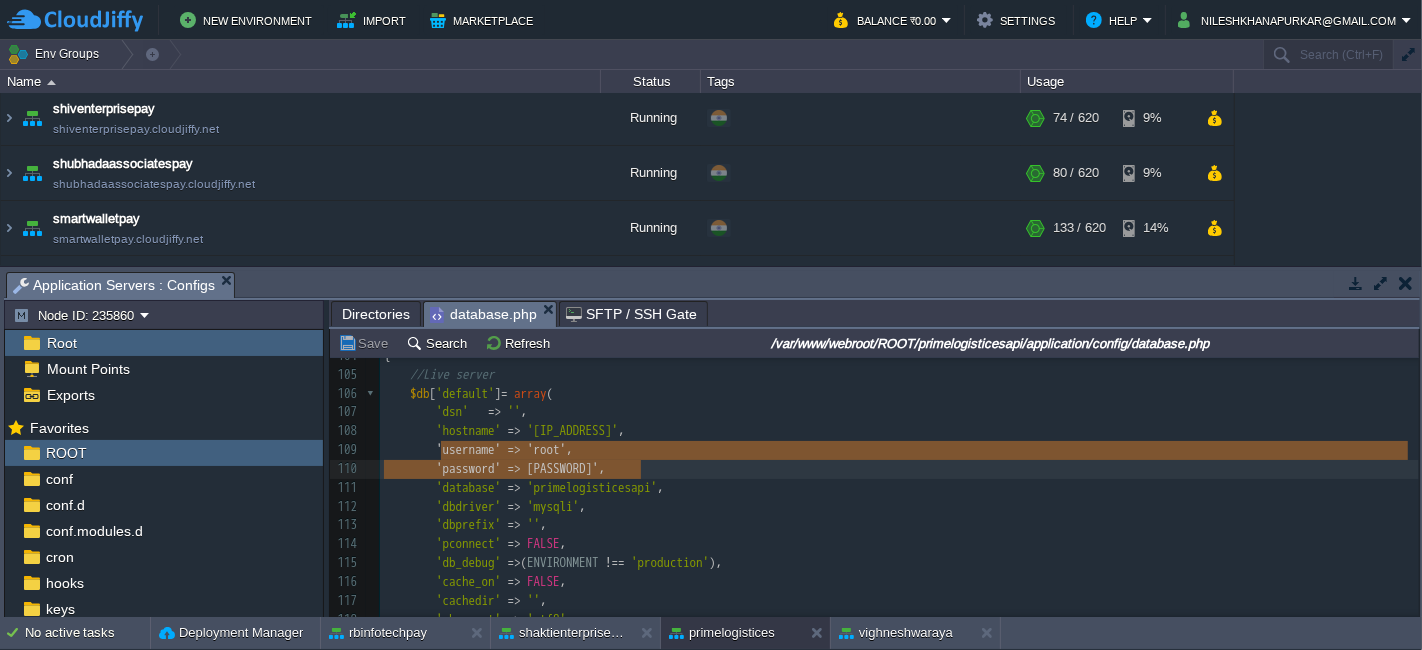 drag, startPoint x: 439, startPoint y: 448, endPoint x: 620, endPoint y: 462, distance: 181.54063 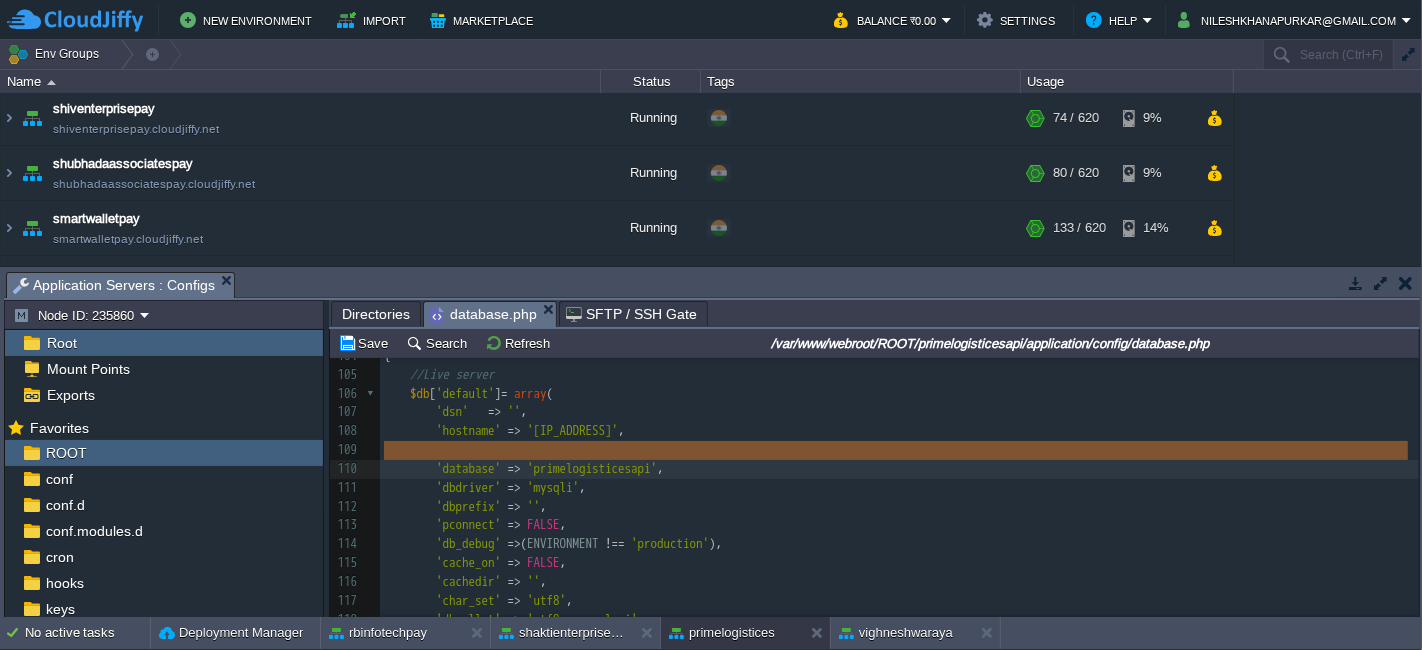 type on "'username' => '[USERNAME]',
'password' => '[PASSWORD]'," 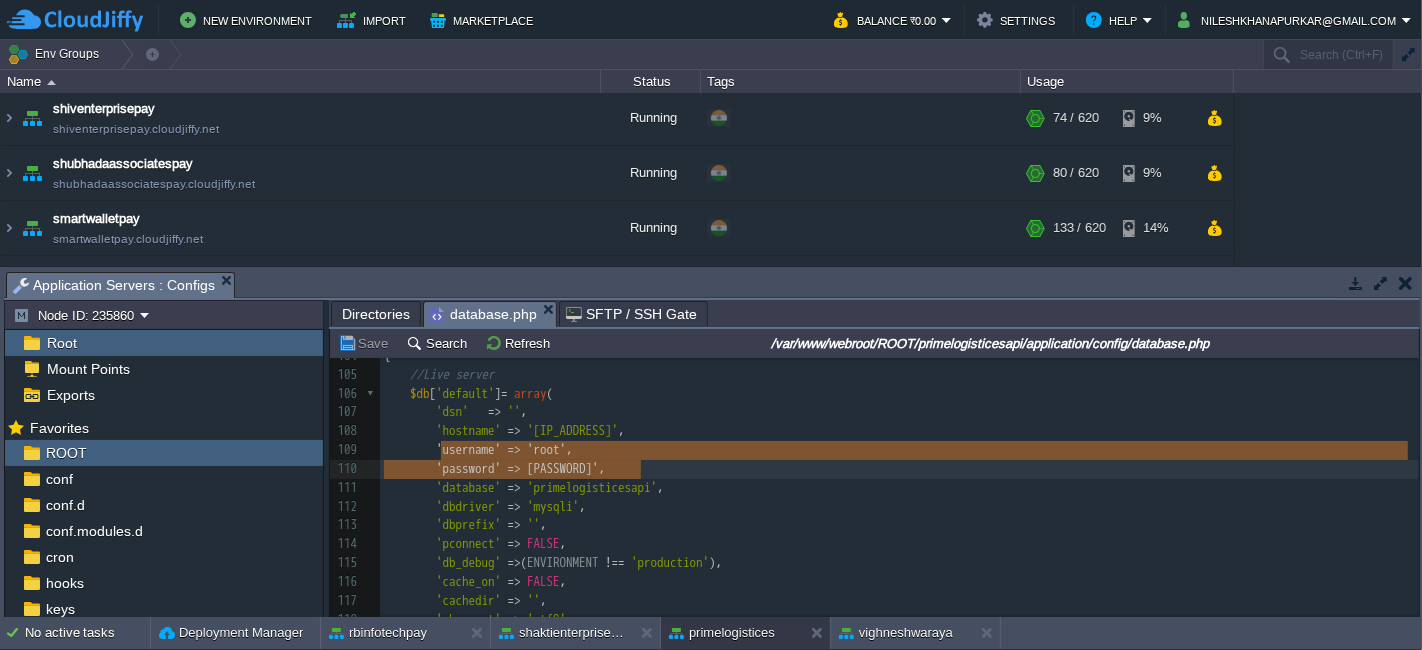 click on "Save" at bounding box center [366, 343] 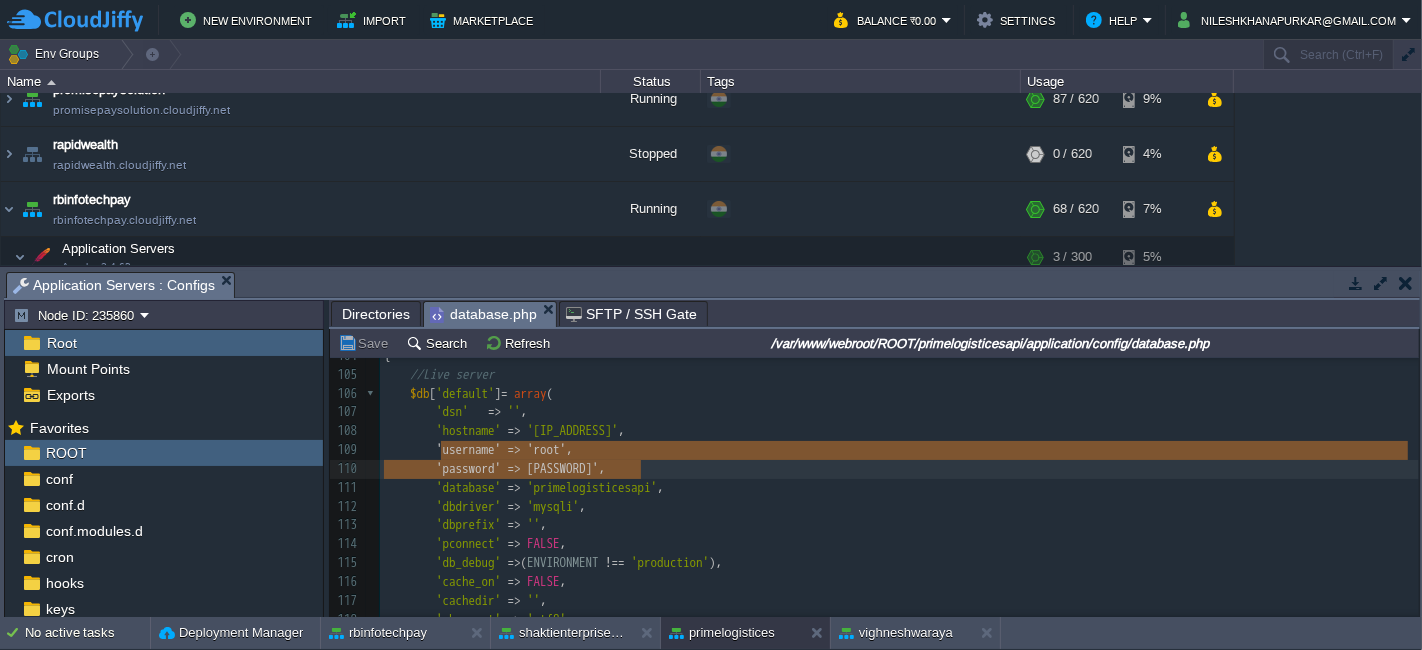 scroll, scrollTop: 902, scrollLeft: 0, axis: vertical 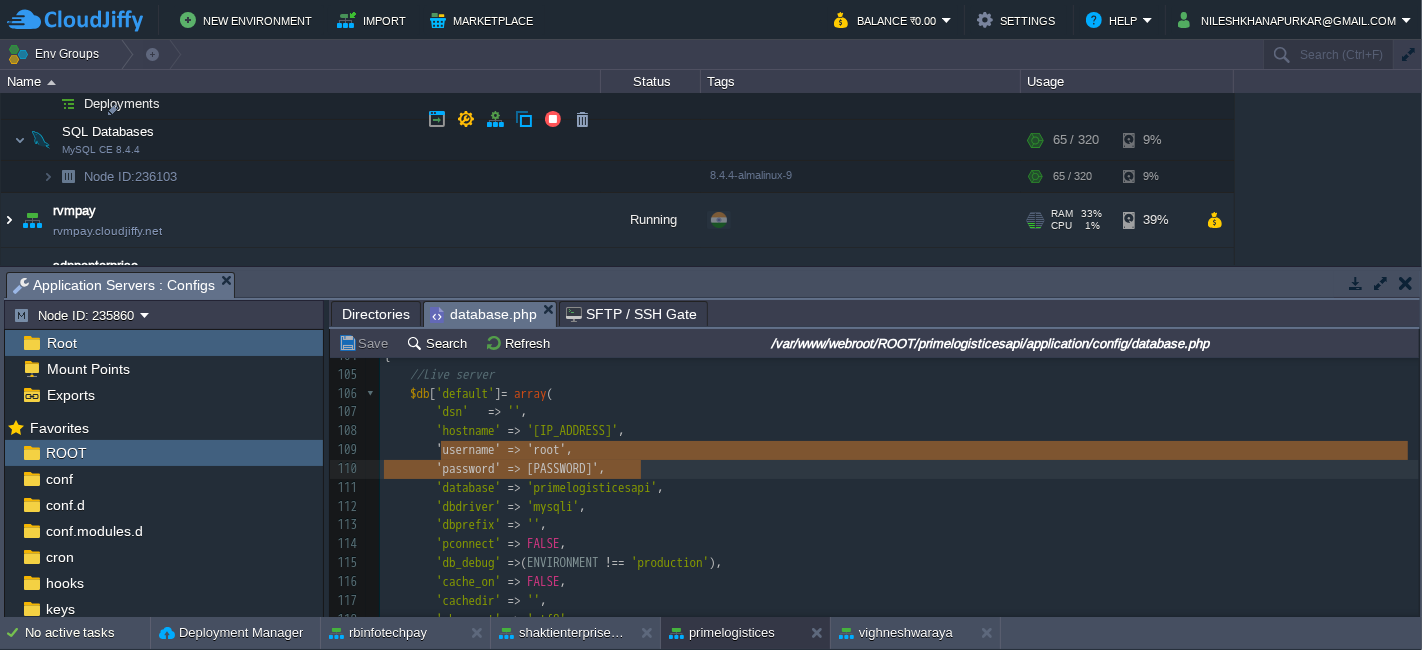 click at bounding box center [9, 220] 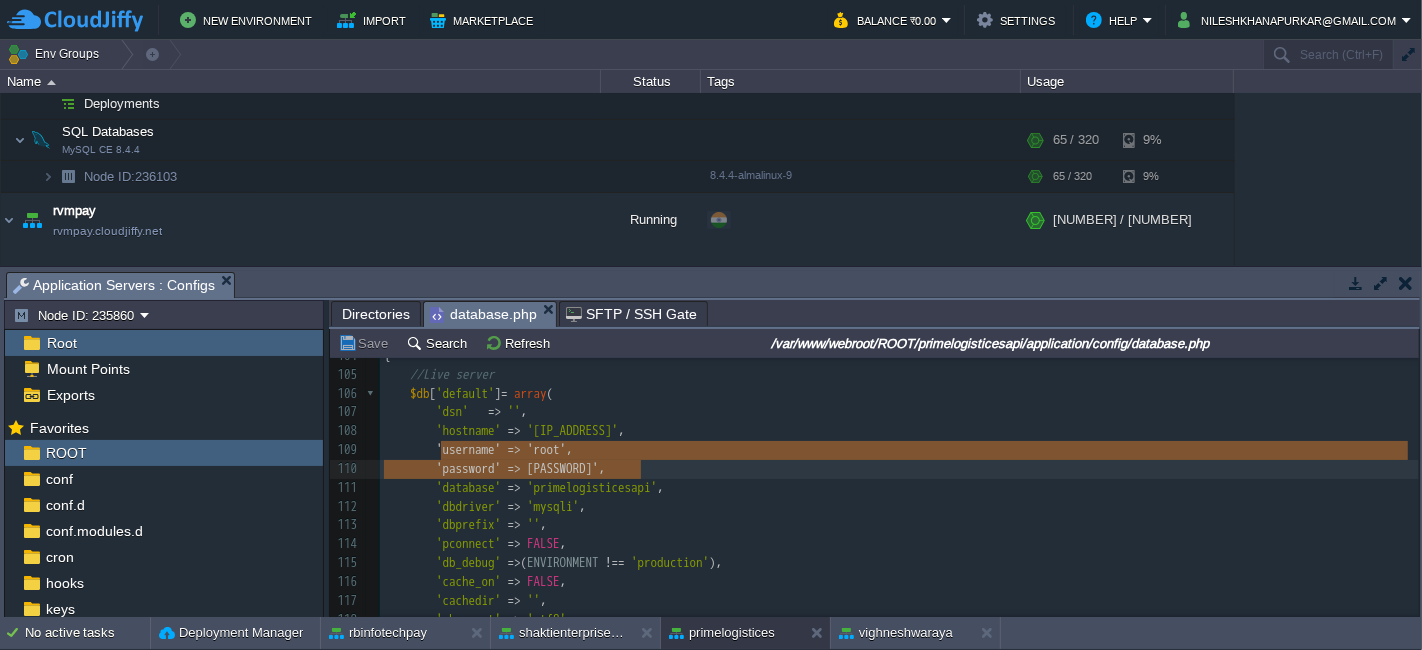 scroll, scrollTop: 1014, scrollLeft: 0, axis: vertical 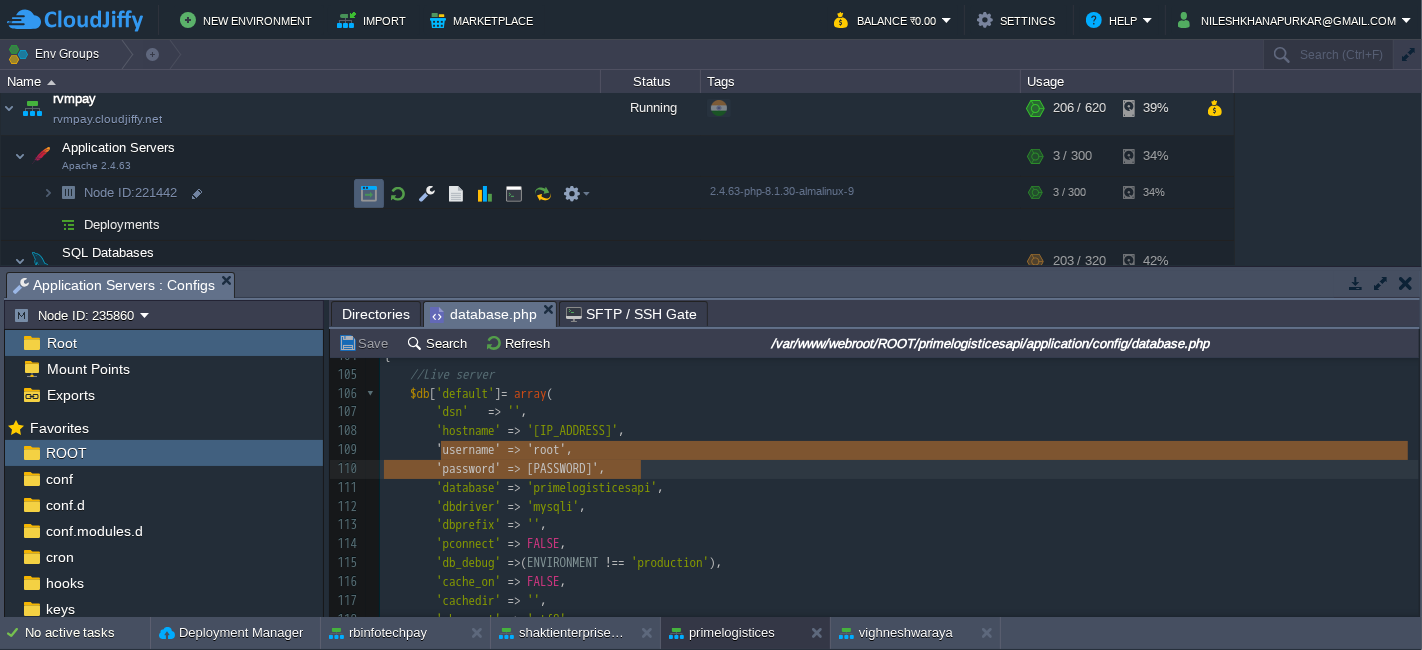 click at bounding box center [369, 194] 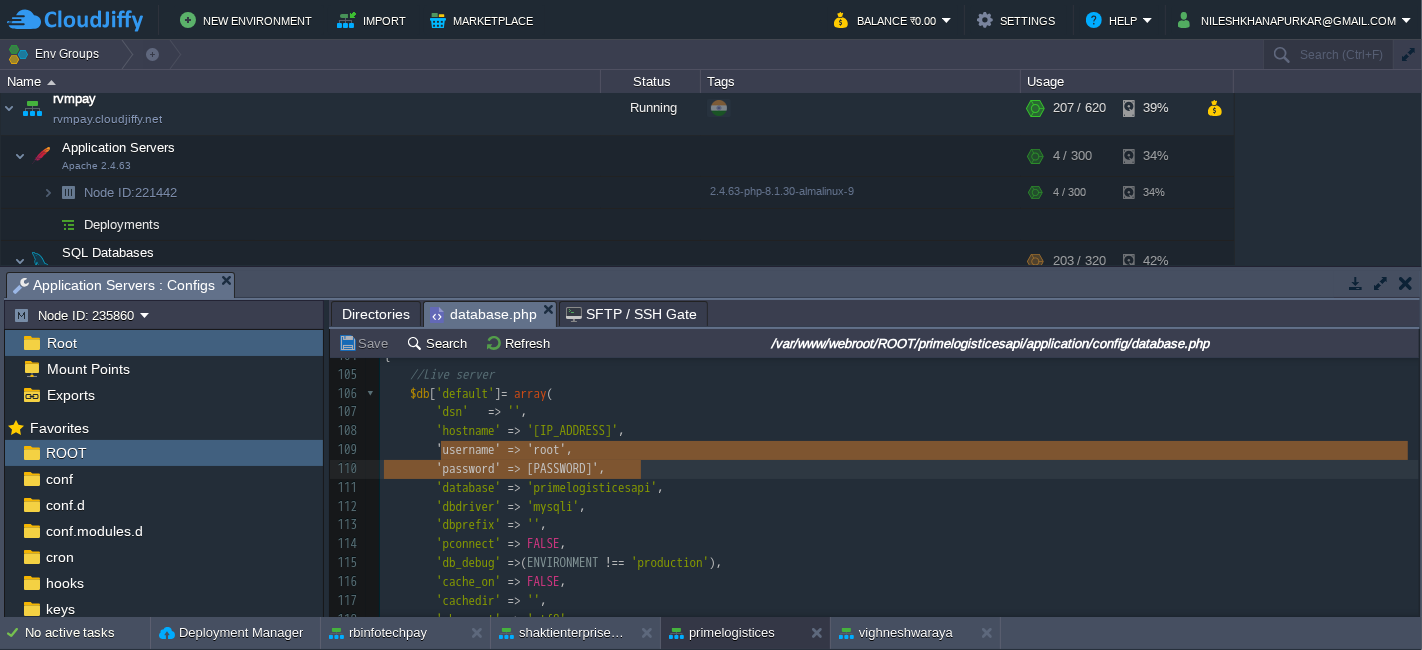 click on "/var/www/webroot/ROOT/primelogisticesapi/application/config/database.php" at bounding box center (990, 343) 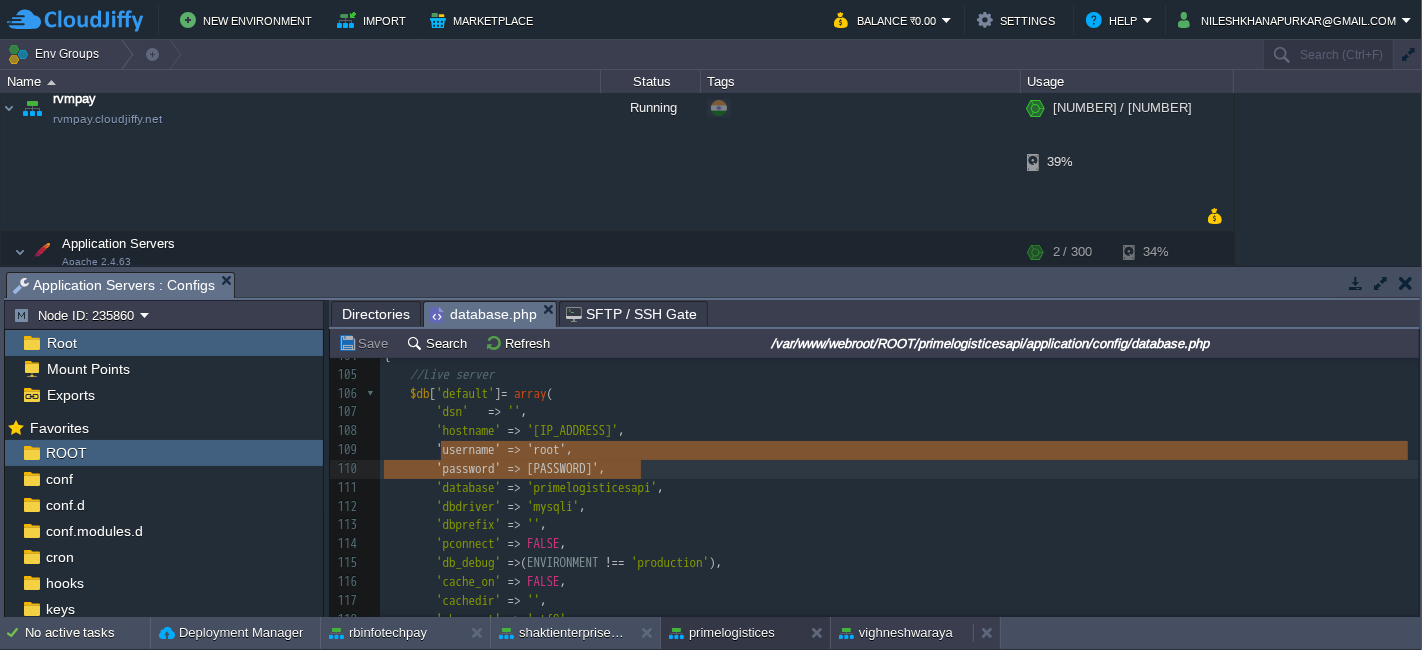 click on "vighneshwaraya" at bounding box center [902, 633] 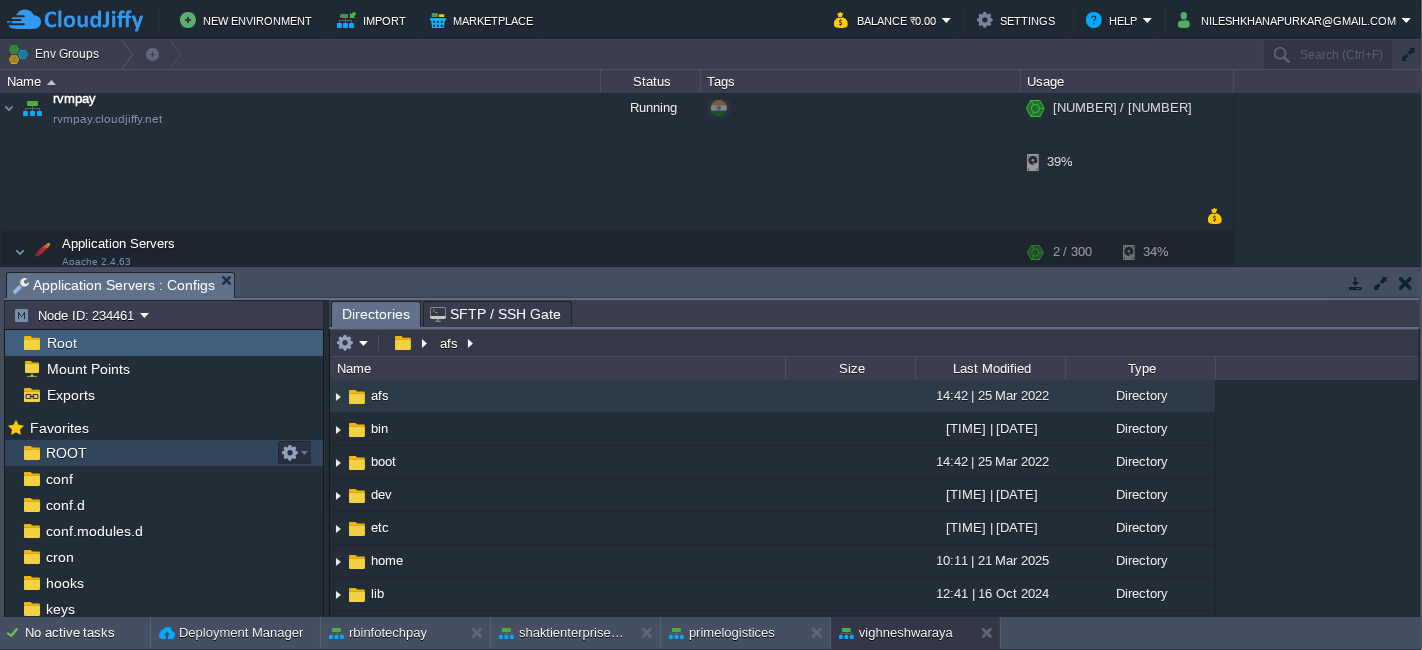 click on "ROOT" at bounding box center [66, 453] 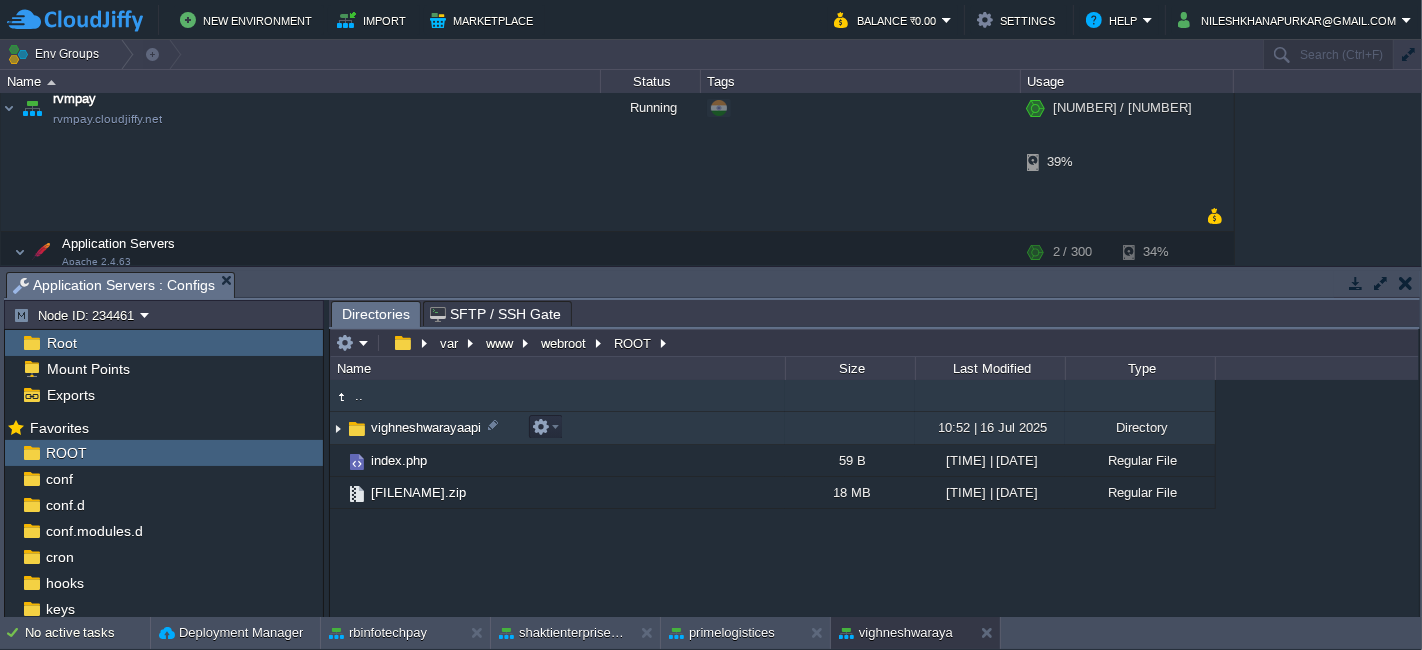click on "vighneshwarayaapi" at bounding box center (557, 428) 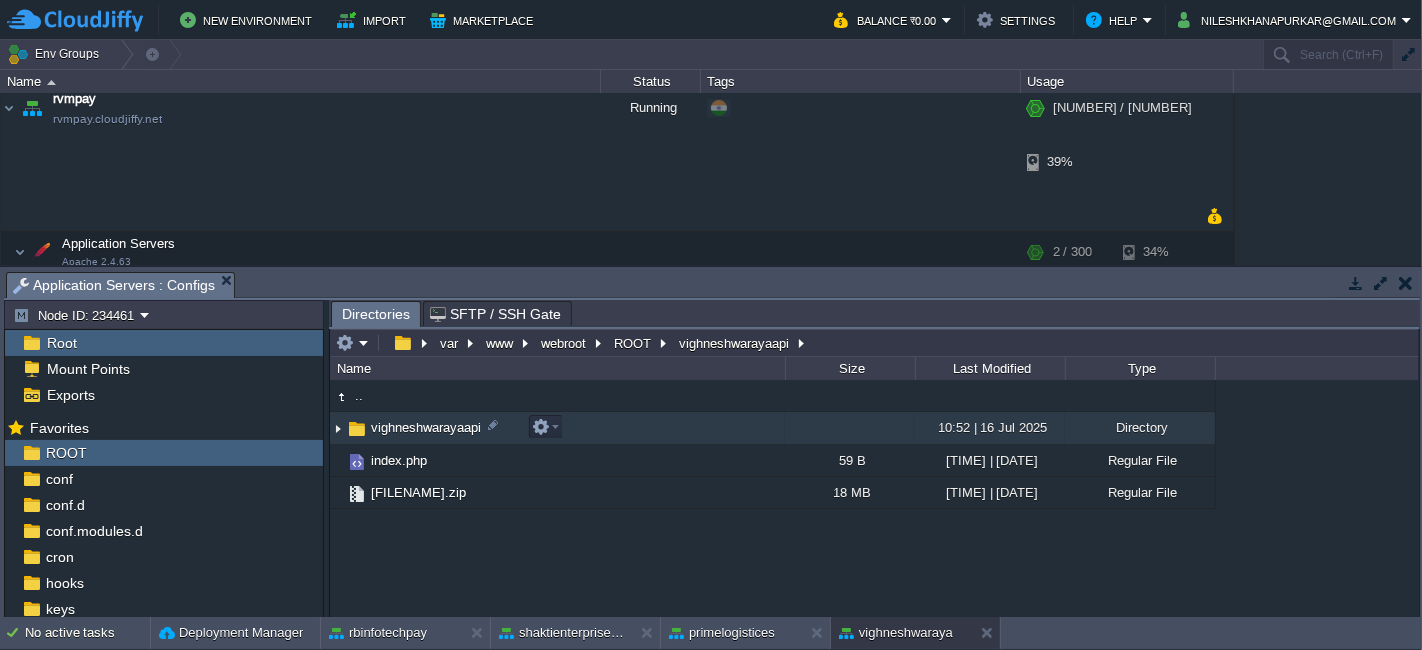 click on "vighneshwarayaapi" at bounding box center (557, 428) 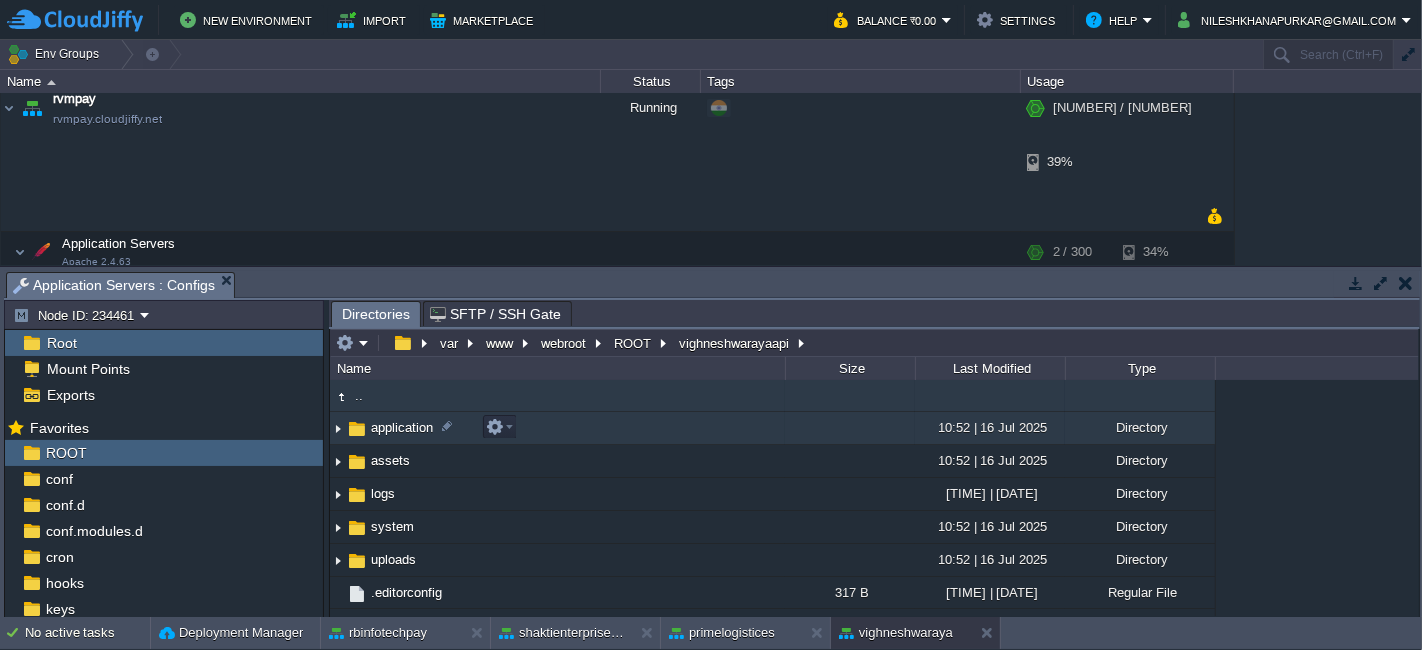 click on "application" at bounding box center [557, 428] 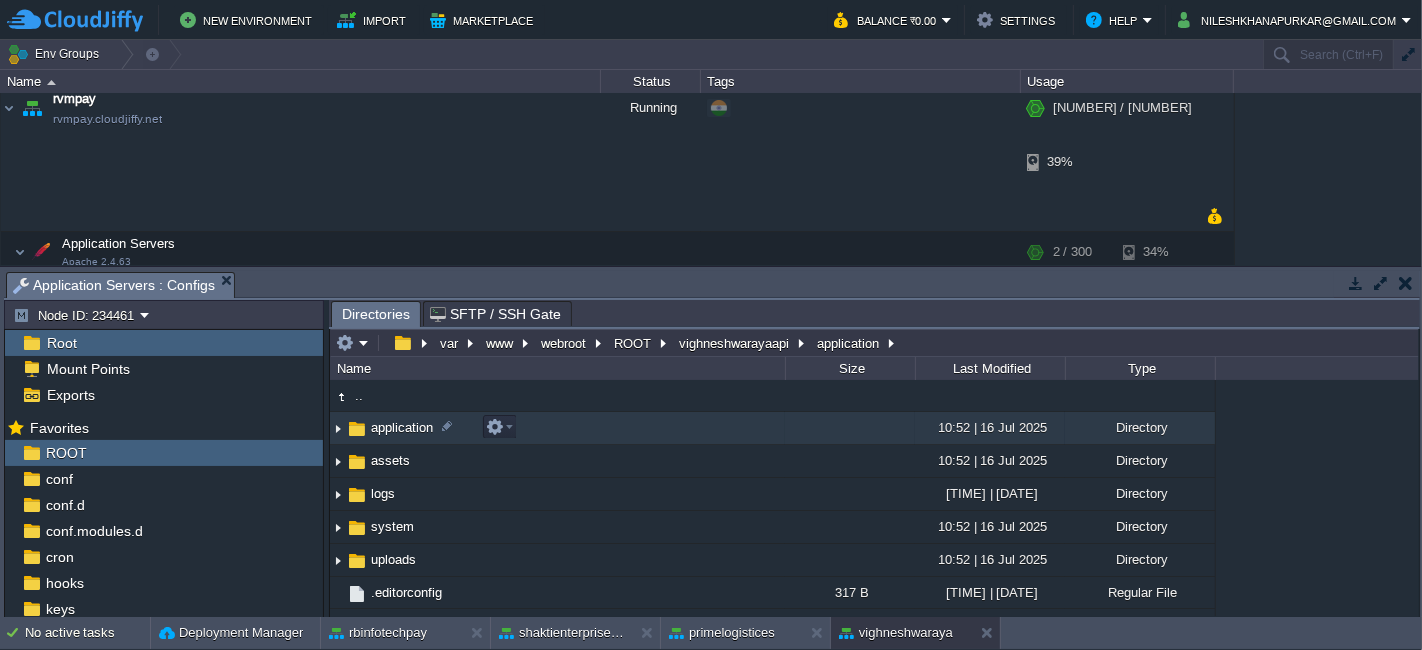 click on "application" at bounding box center (557, 428) 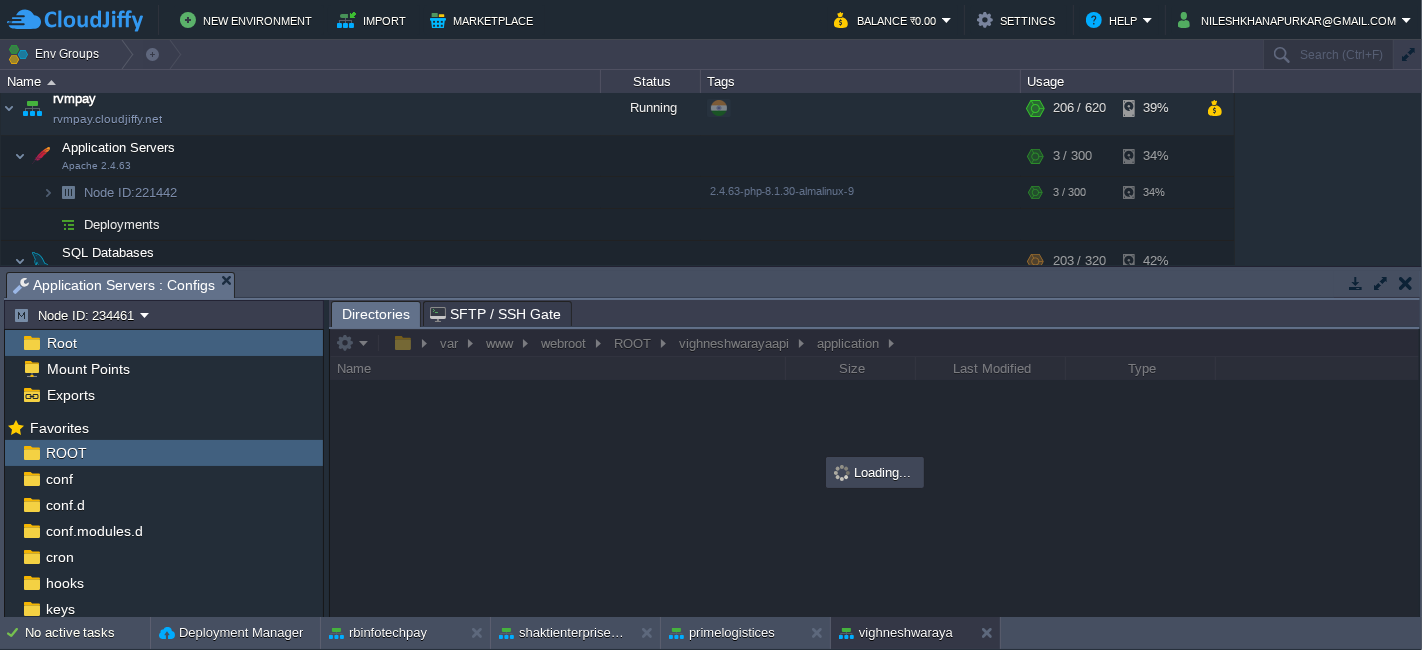 click at bounding box center (874, 473) 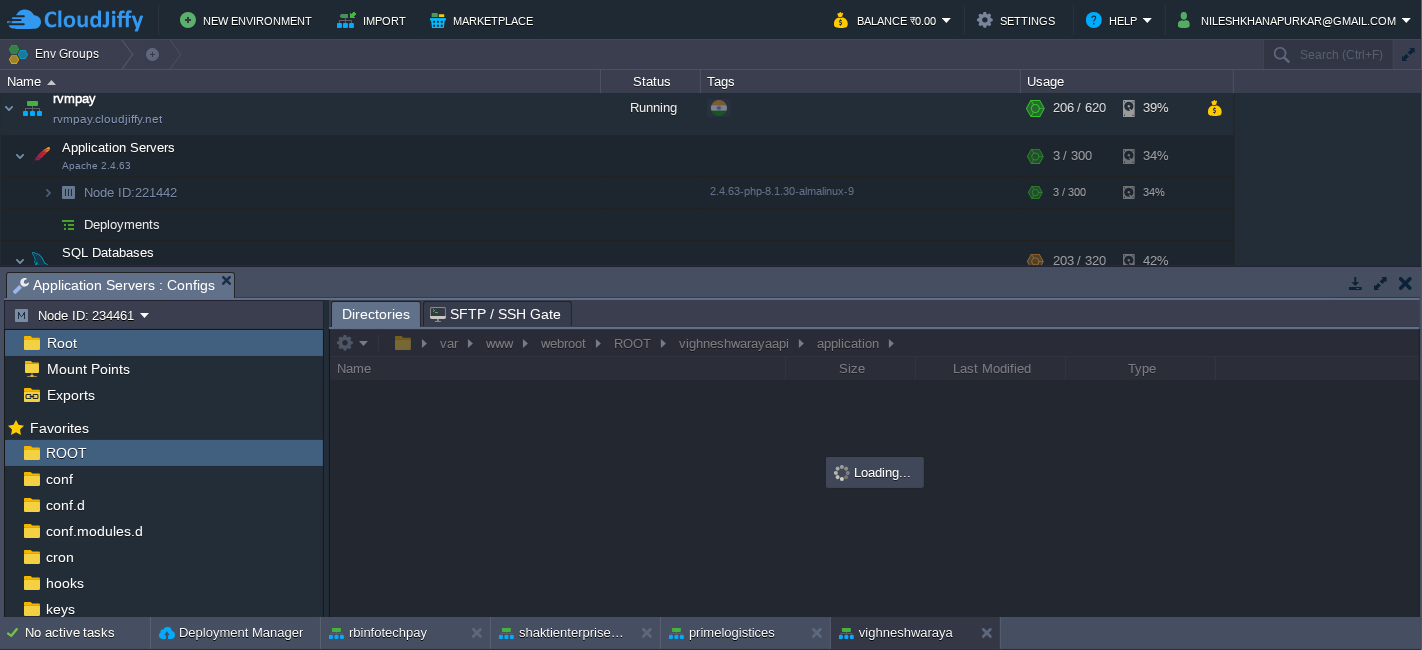click at bounding box center [874, 473] 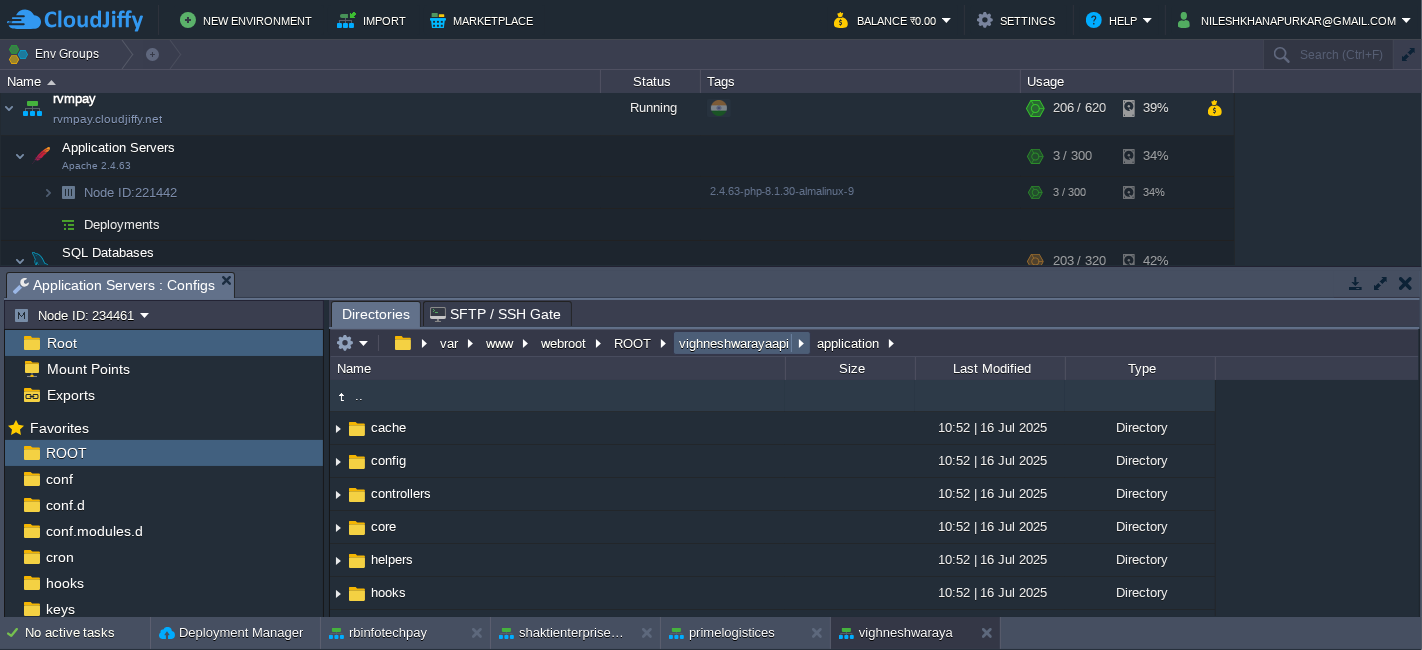 click on "vighneshwarayaapi" at bounding box center [735, 343] 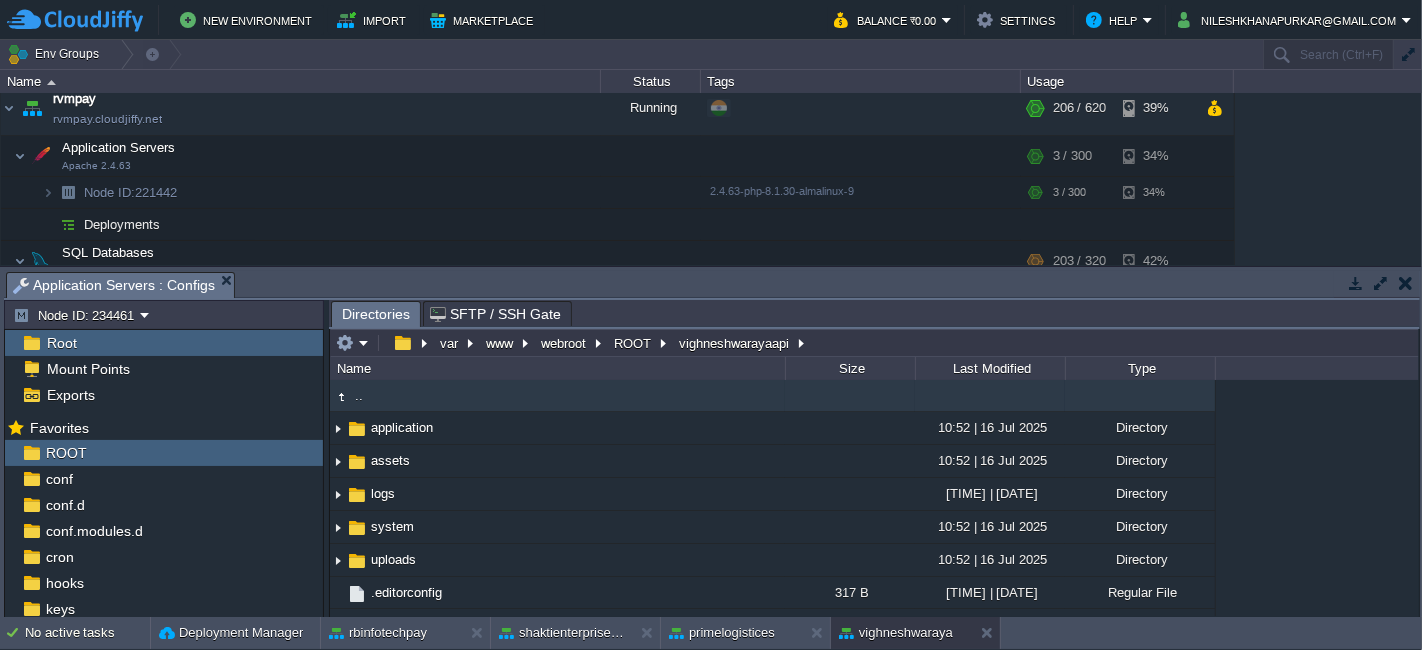 type on "/var/www/webroot/ROOT/[FILENAME]" 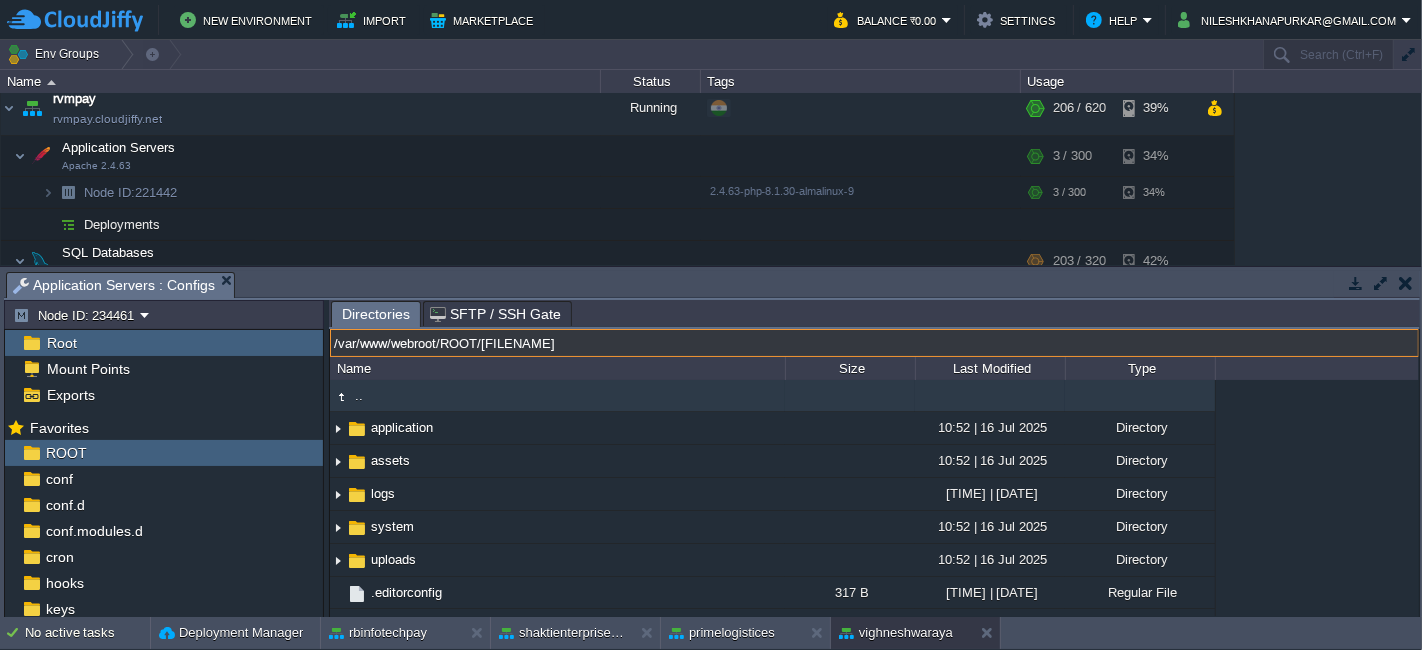click on "/var/www/webroot/ROOT/[FILENAME]" at bounding box center (874, 343) 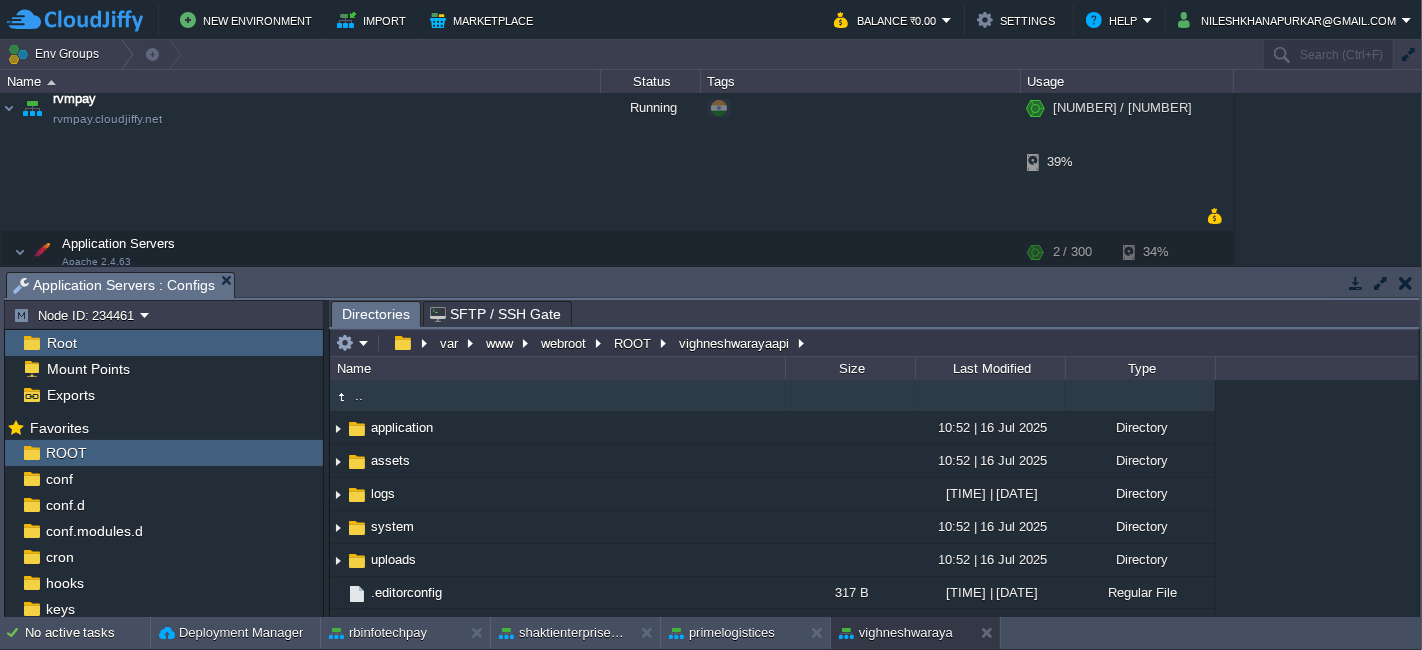 type on "/var/www/webroot/ROOT/[FILENAME]" 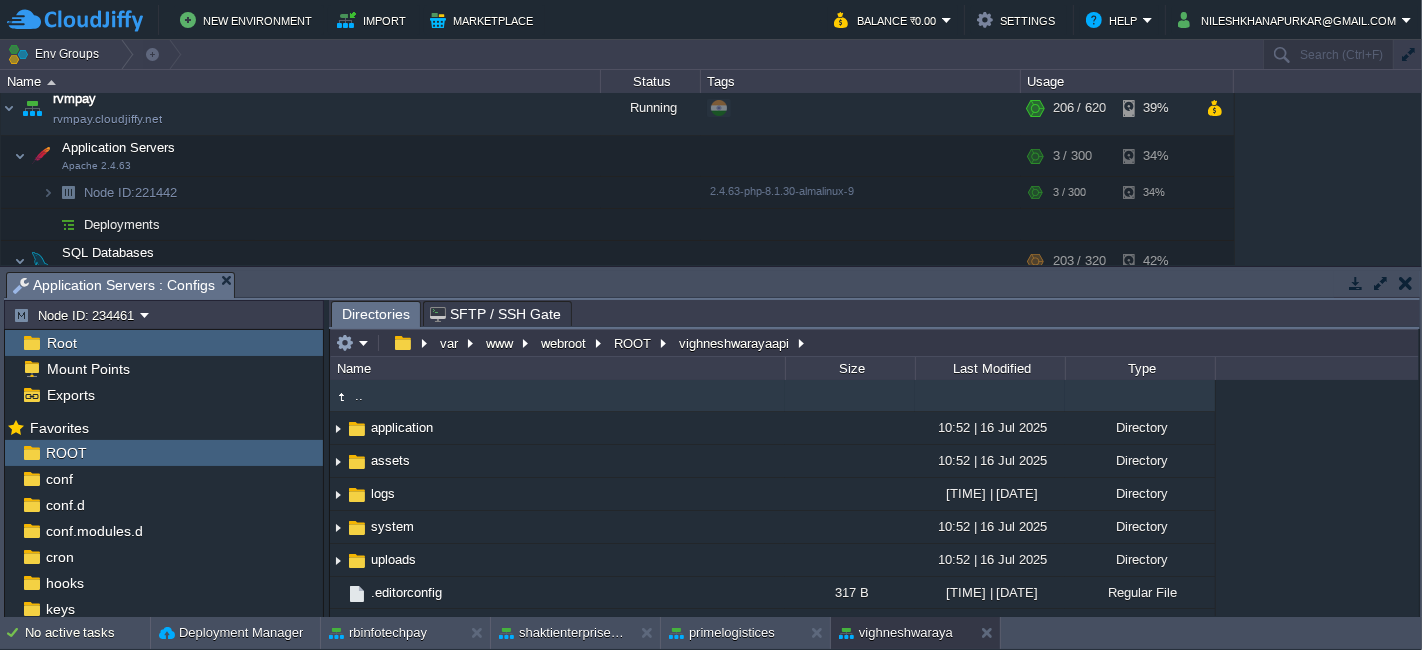 type on "/var/www/webroot/ROOT/[FILENAME]" 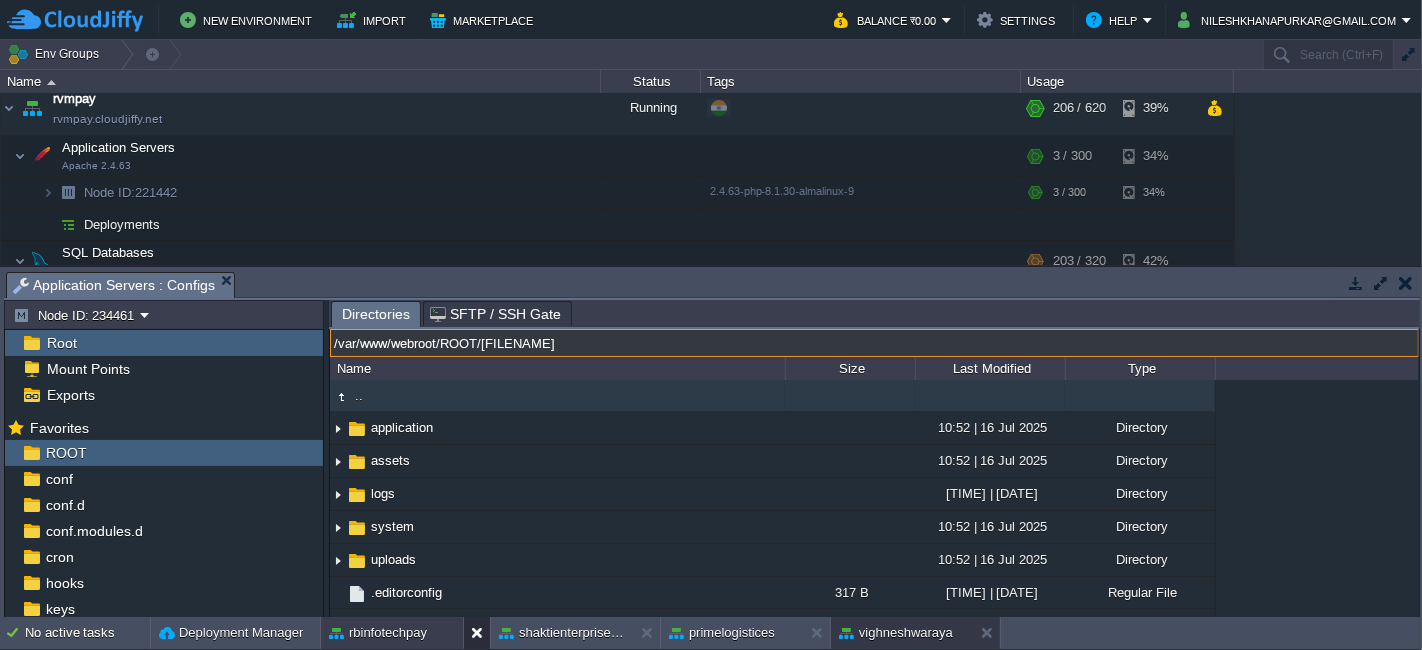 type 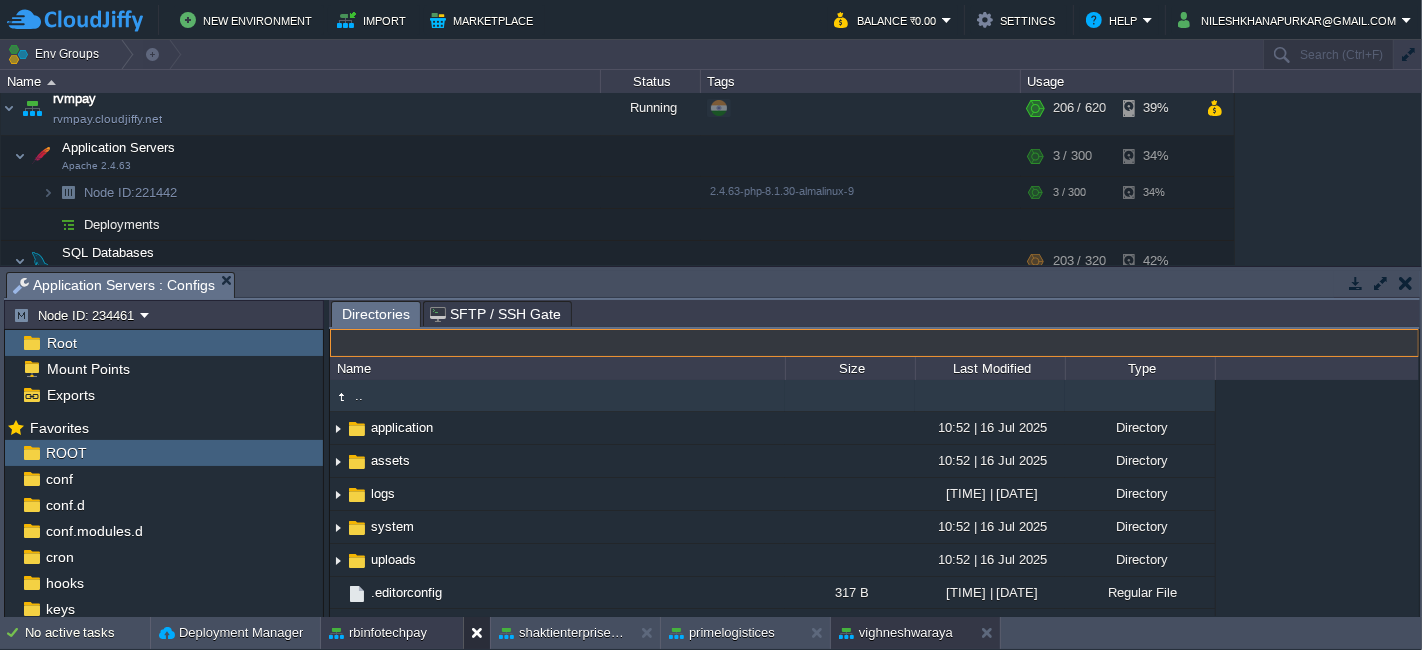 click at bounding box center (481, 633) 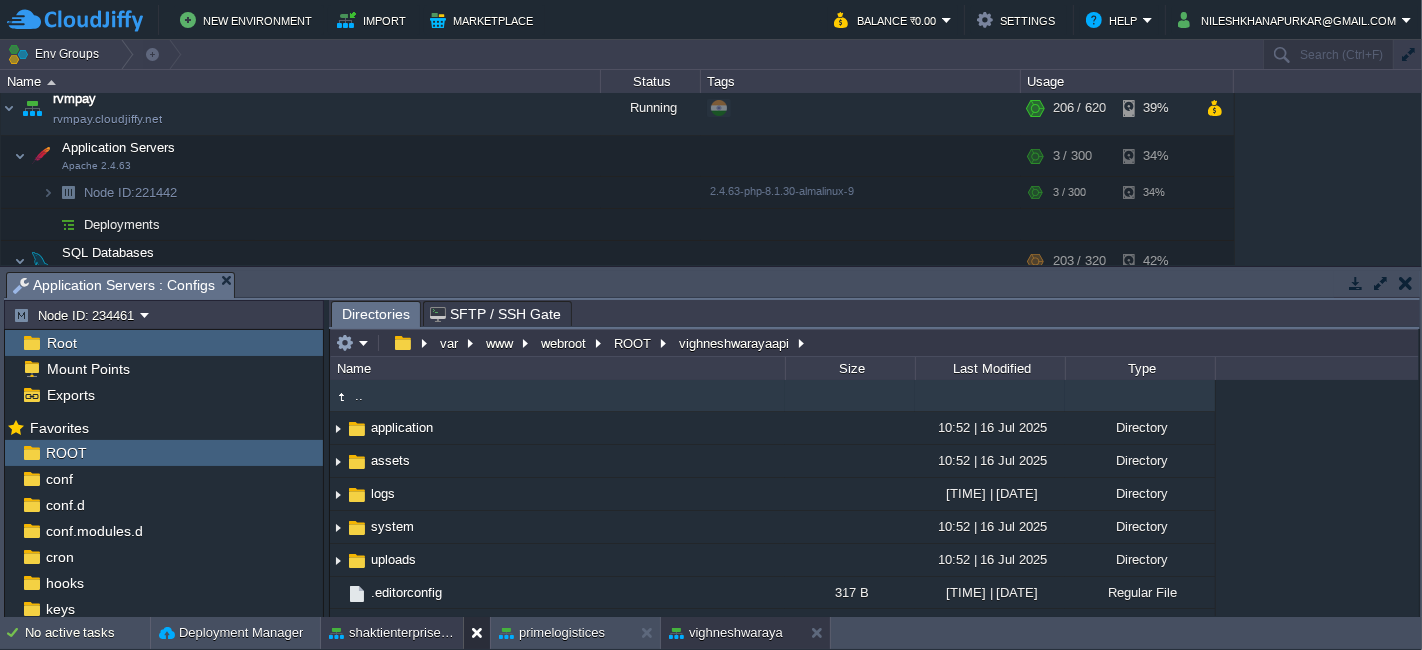 click at bounding box center [481, 633] 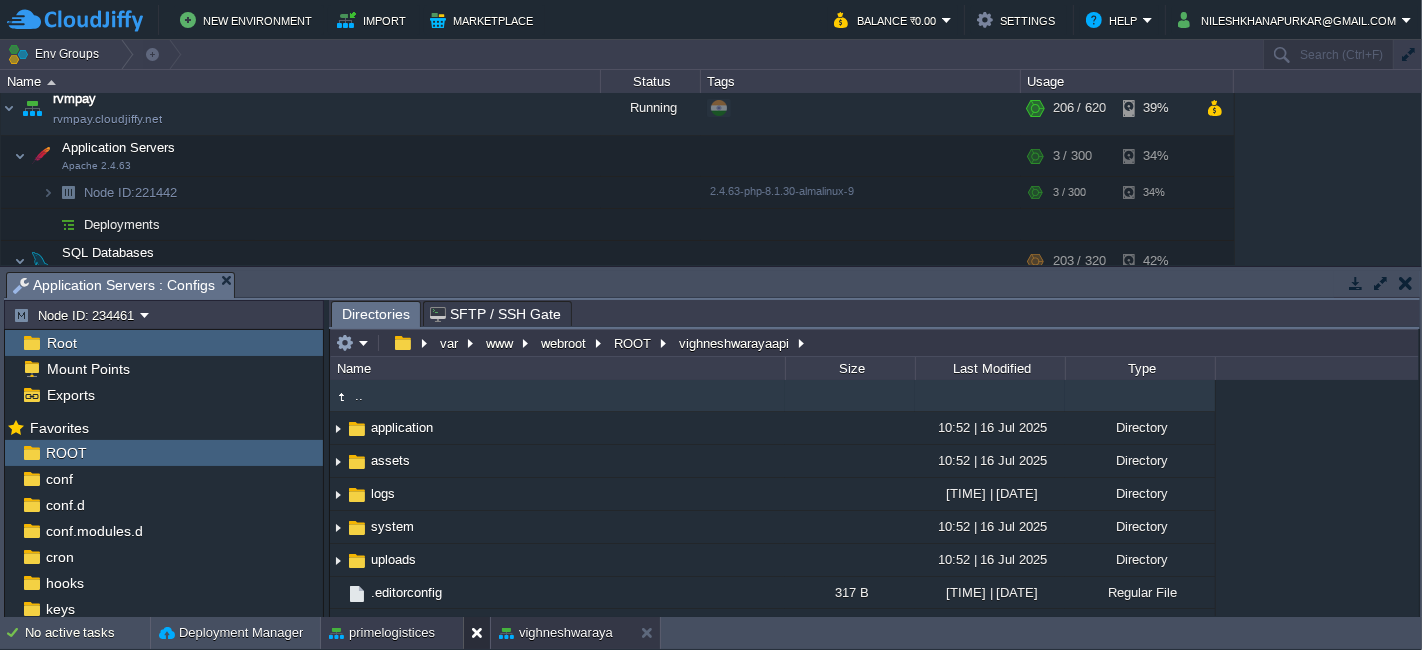 click at bounding box center (481, 633) 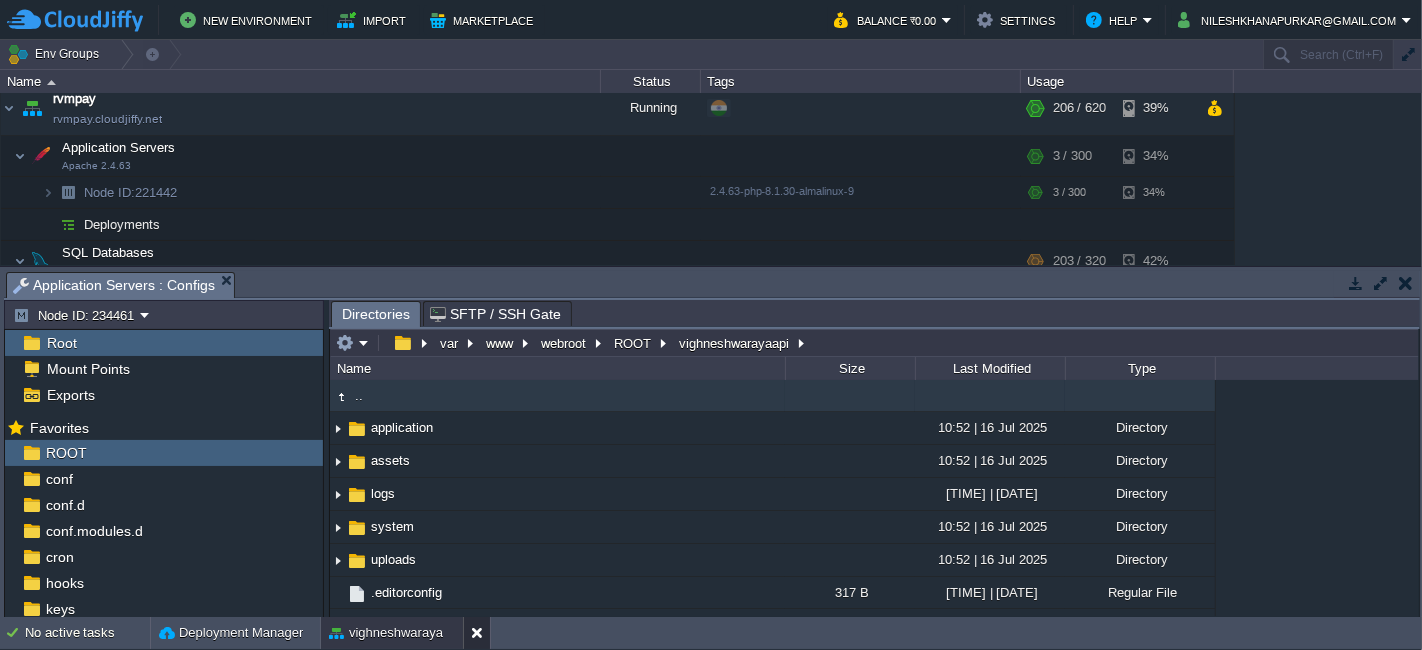 click at bounding box center [481, 633] 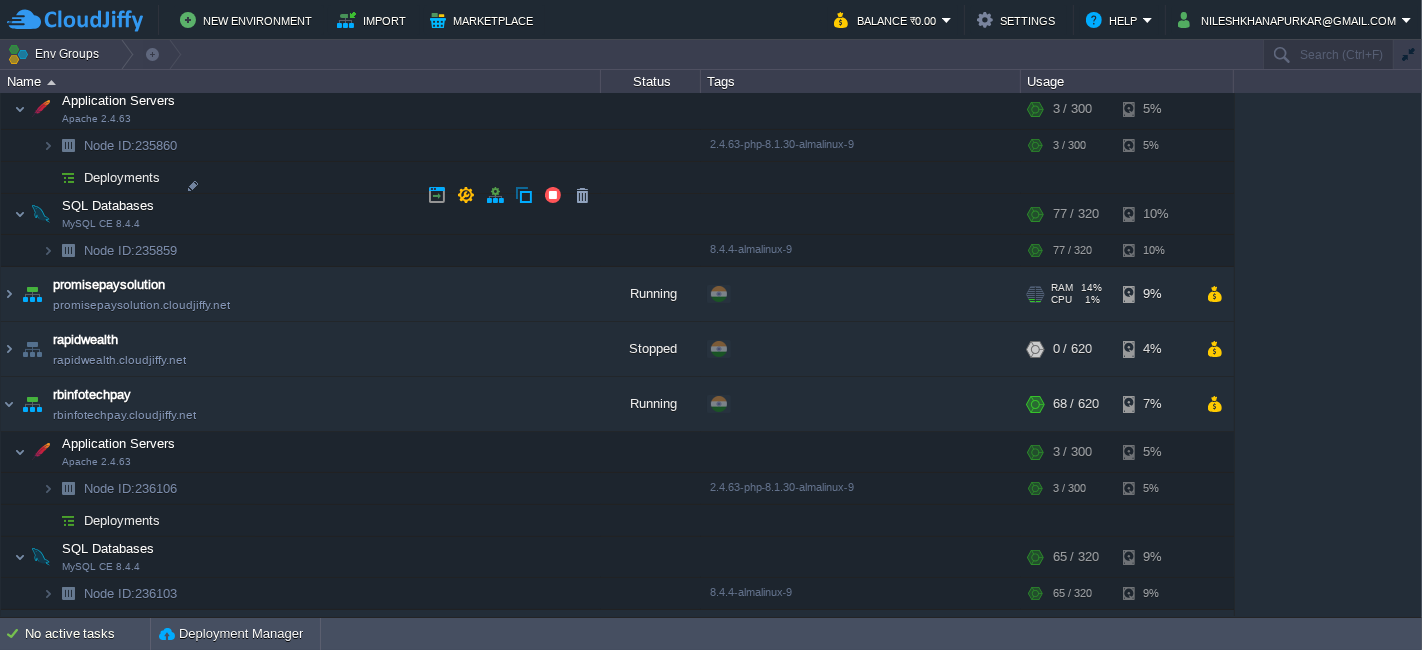 scroll, scrollTop: 458, scrollLeft: 0, axis: vertical 